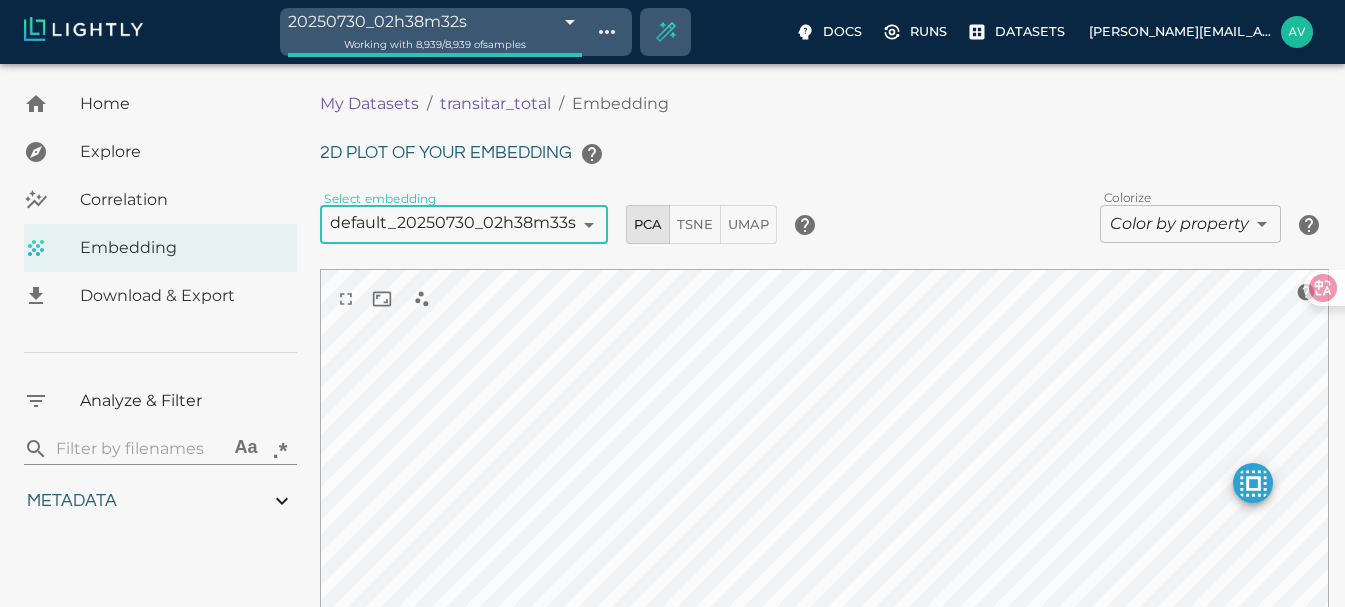 scroll, scrollTop: 100, scrollLeft: 0, axis: vertical 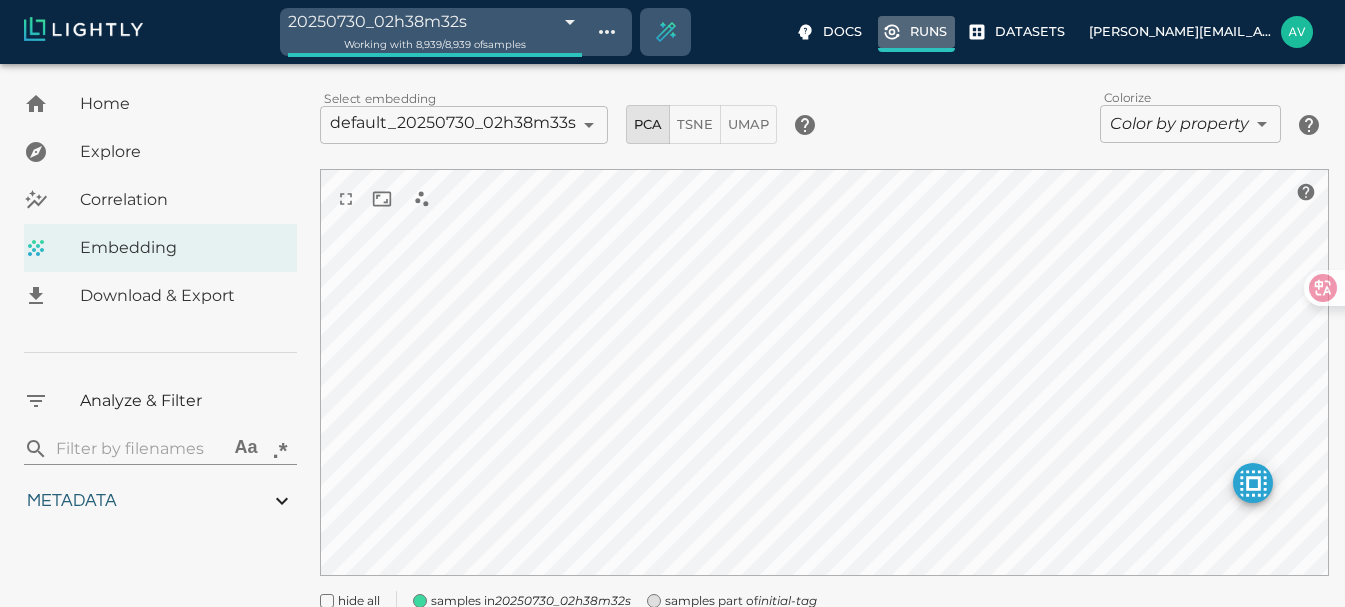 click on "Runs" at bounding box center (928, 31) 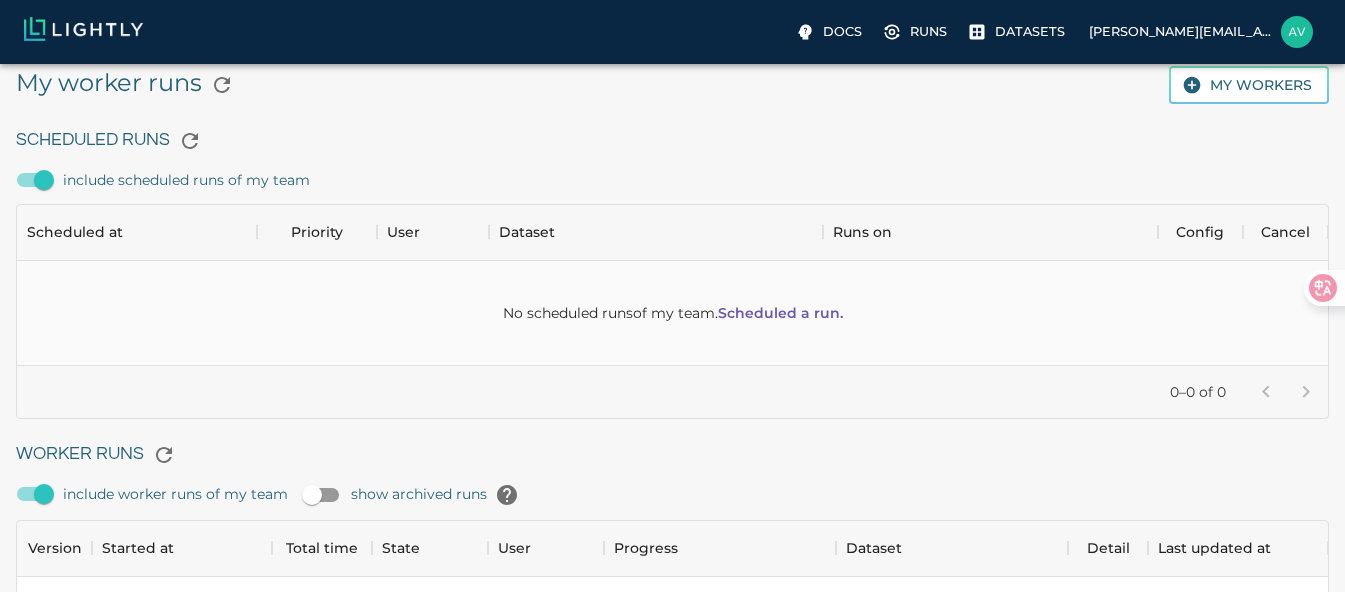 scroll, scrollTop: 298, scrollLeft: 0, axis: vertical 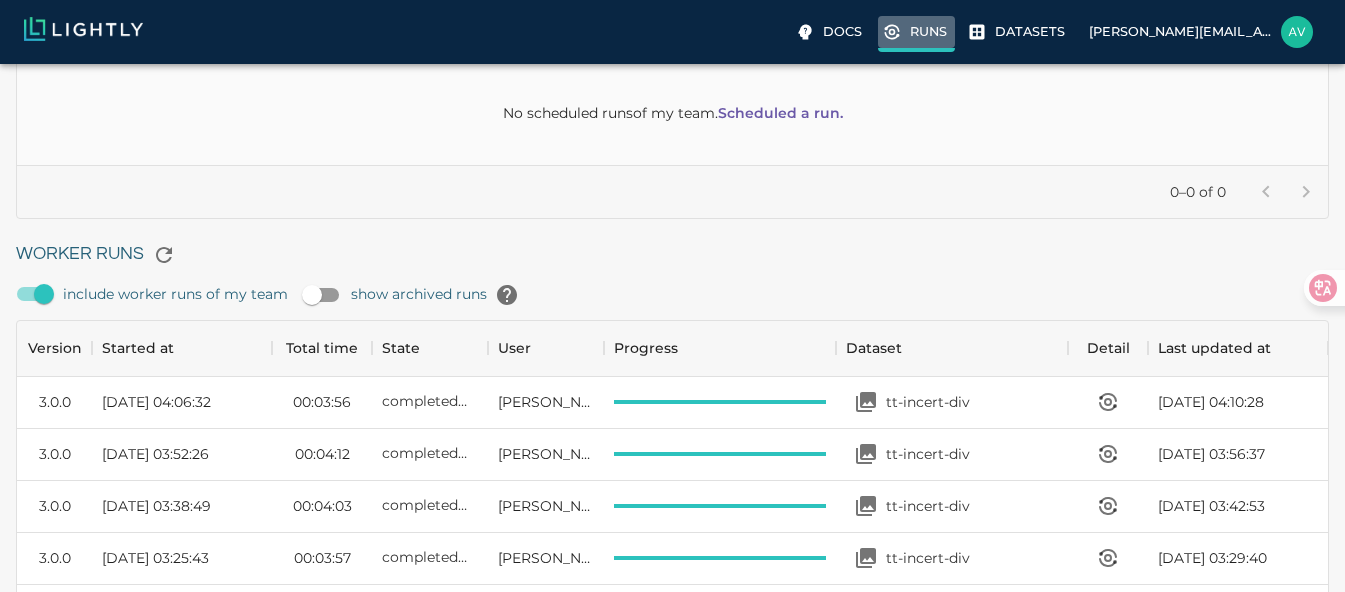 click on "Runs" at bounding box center [928, 31] 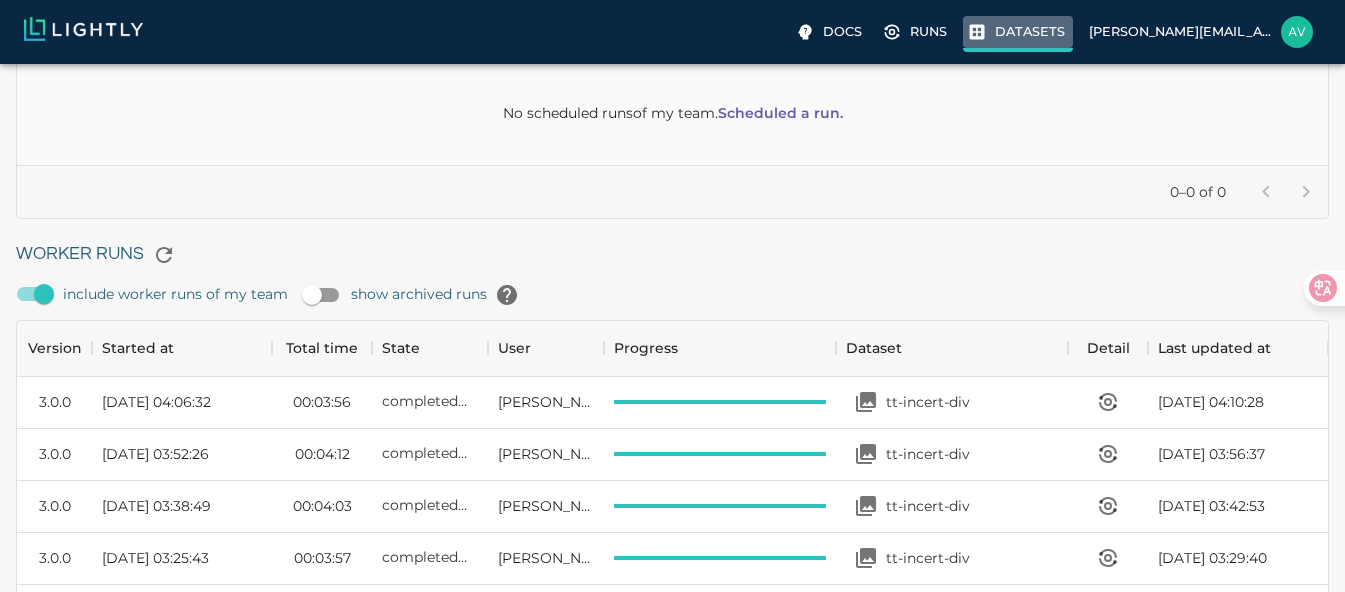 click on "Datasets" at bounding box center [1018, 34] 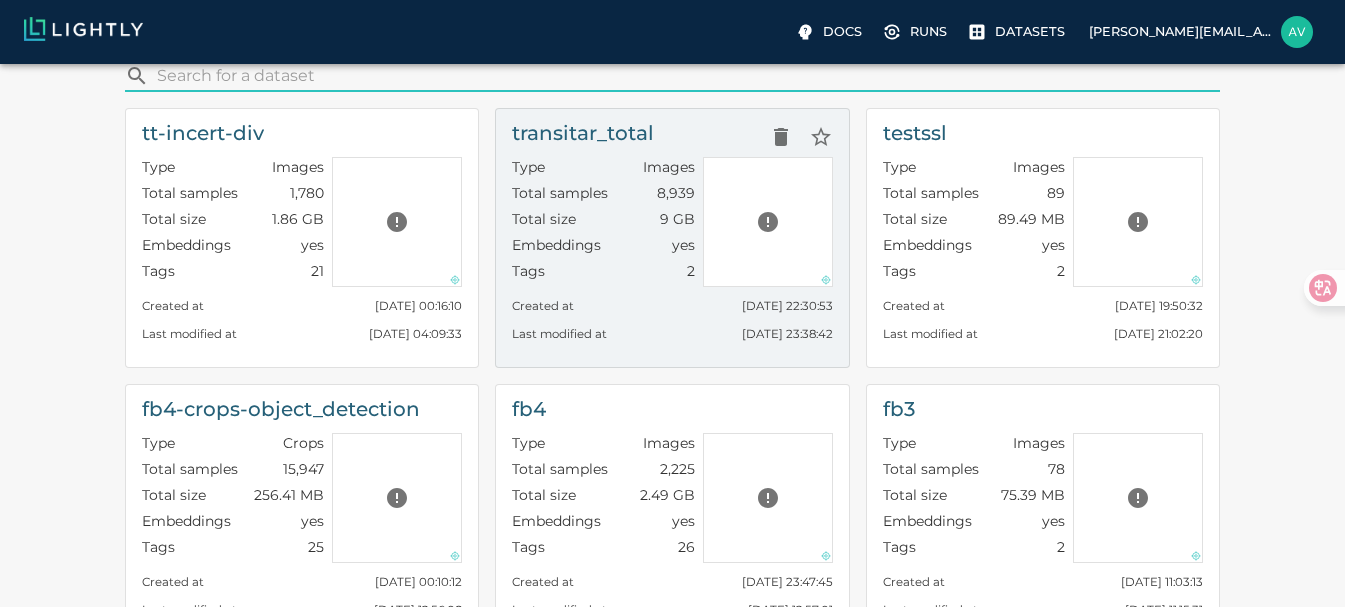scroll, scrollTop: 0, scrollLeft: 0, axis: both 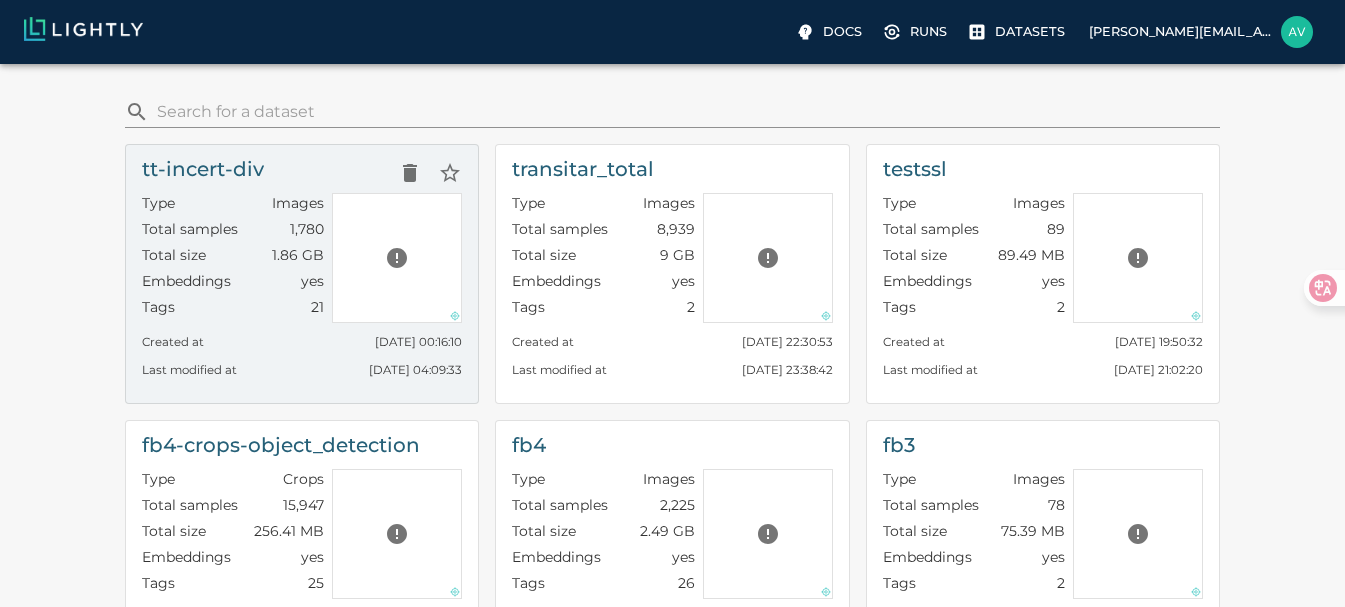 click on "[DATE] 04:09:33" at bounding box center [415, 369] 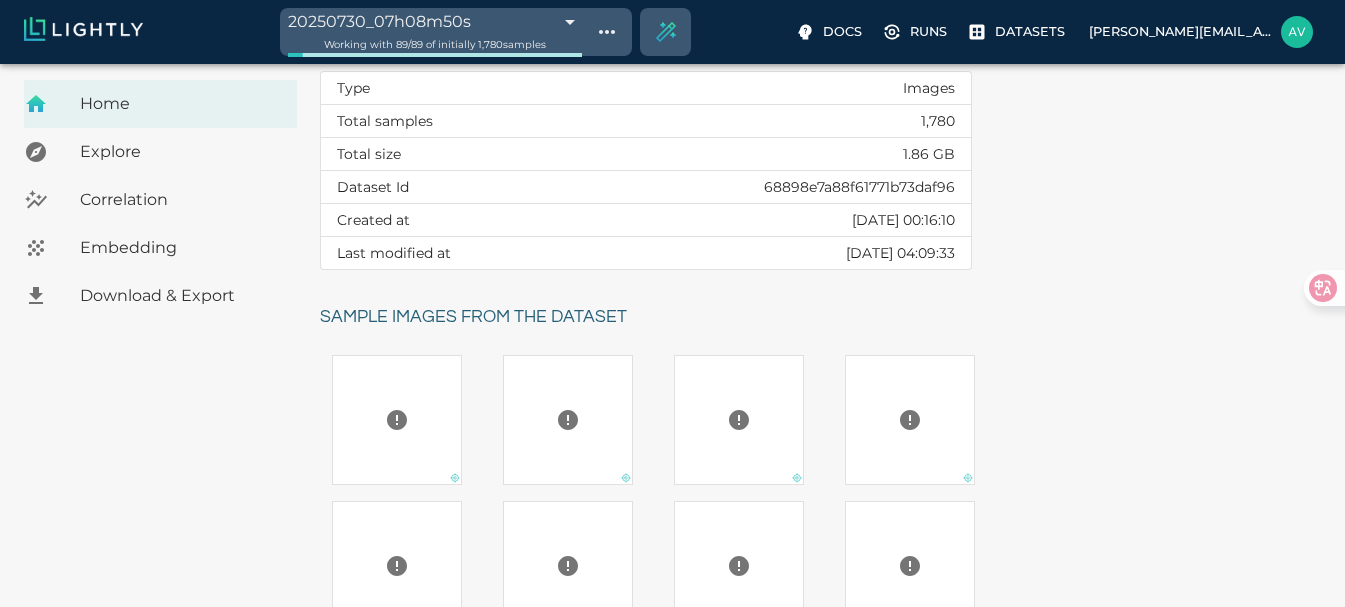 scroll, scrollTop: 75, scrollLeft: 0, axis: vertical 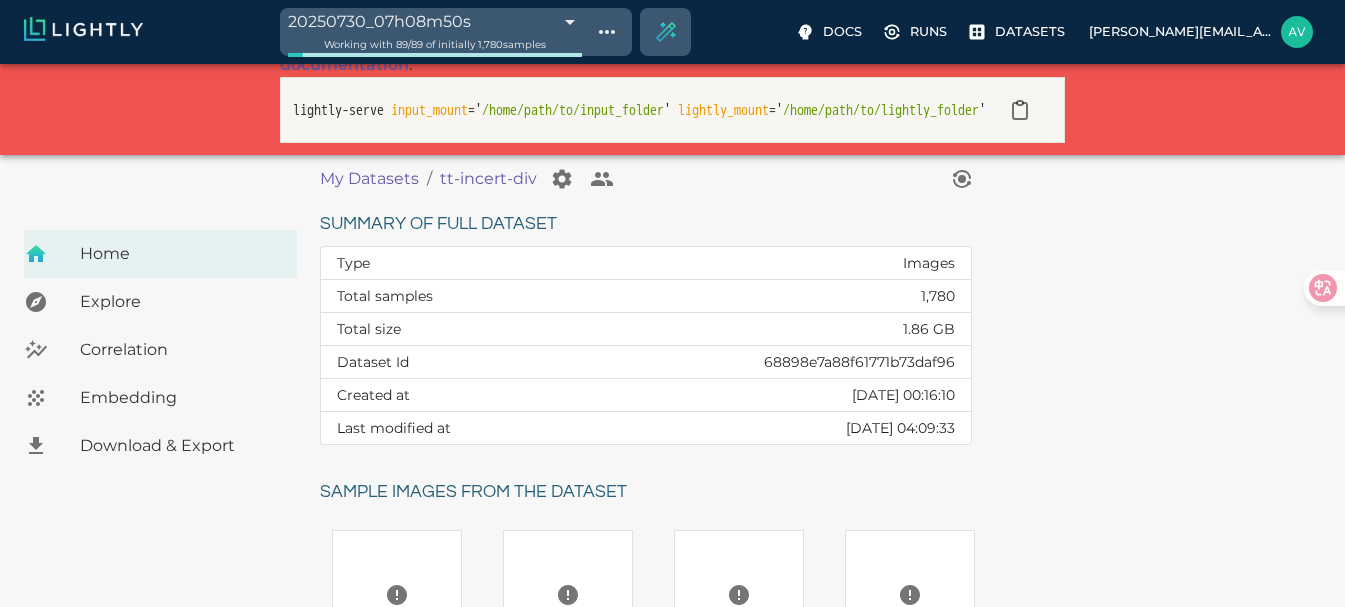 click on "Embedding" at bounding box center [180, 398] 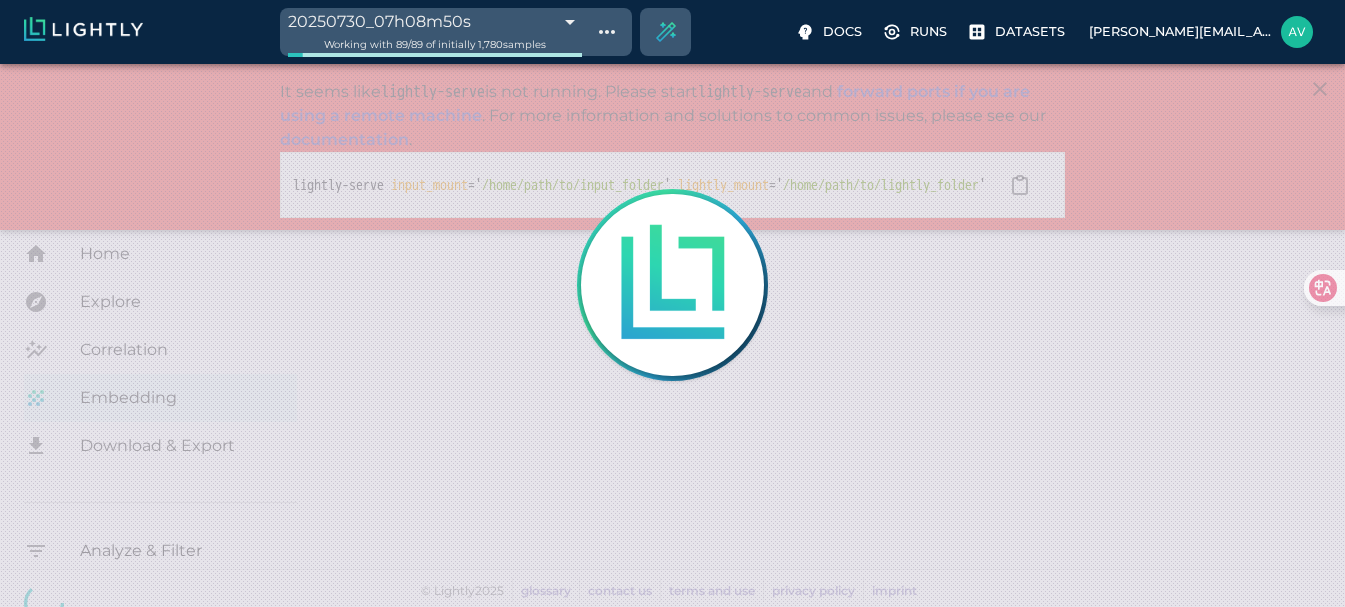 scroll, scrollTop: 0, scrollLeft: 0, axis: both 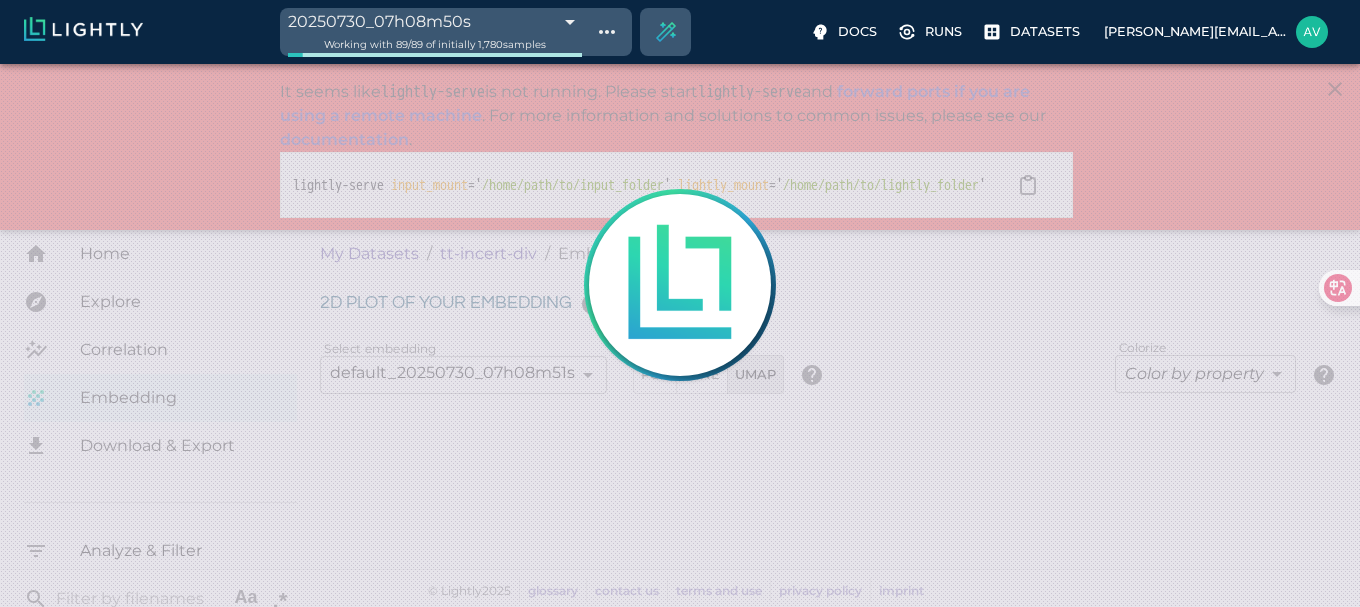 type on "9007199254740991" 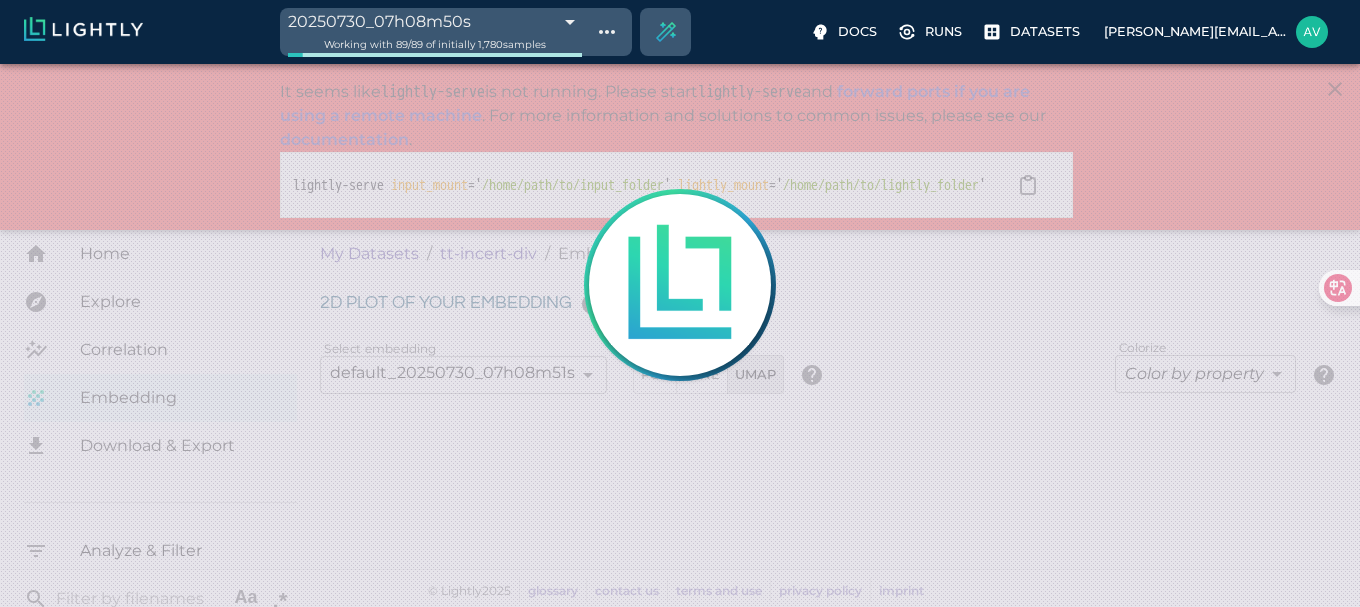 type on "9007199254740991" 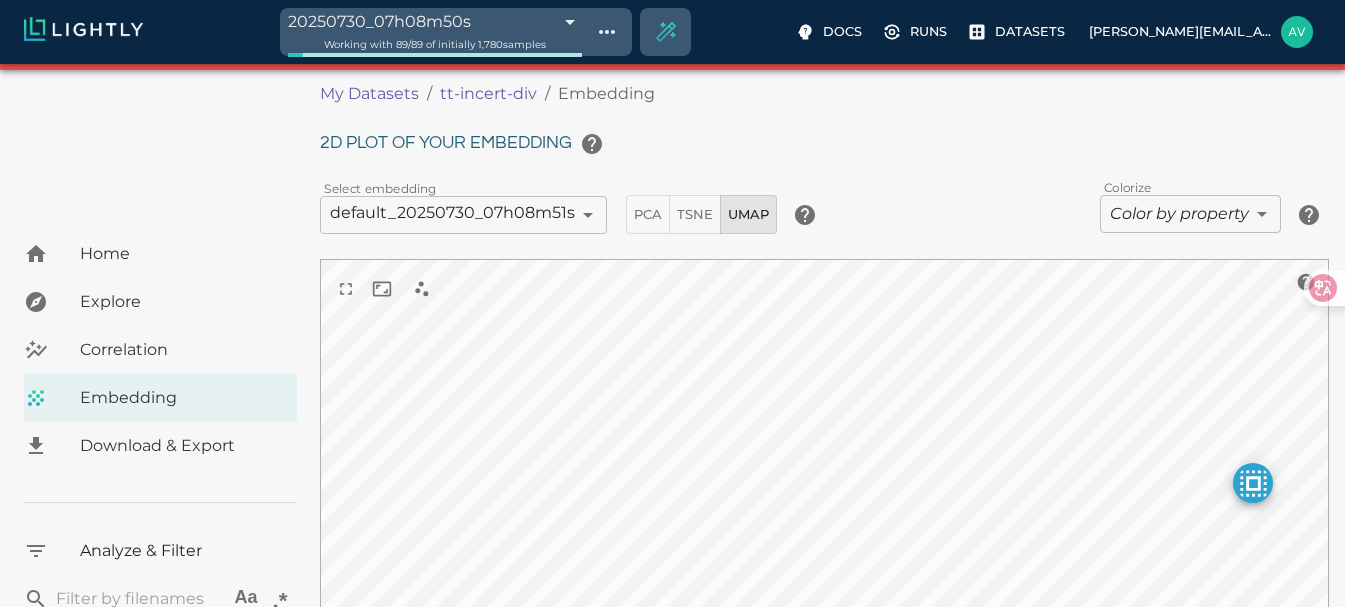 scroll, scrollTop: 127, scrollLeft: 0, axis: vertical 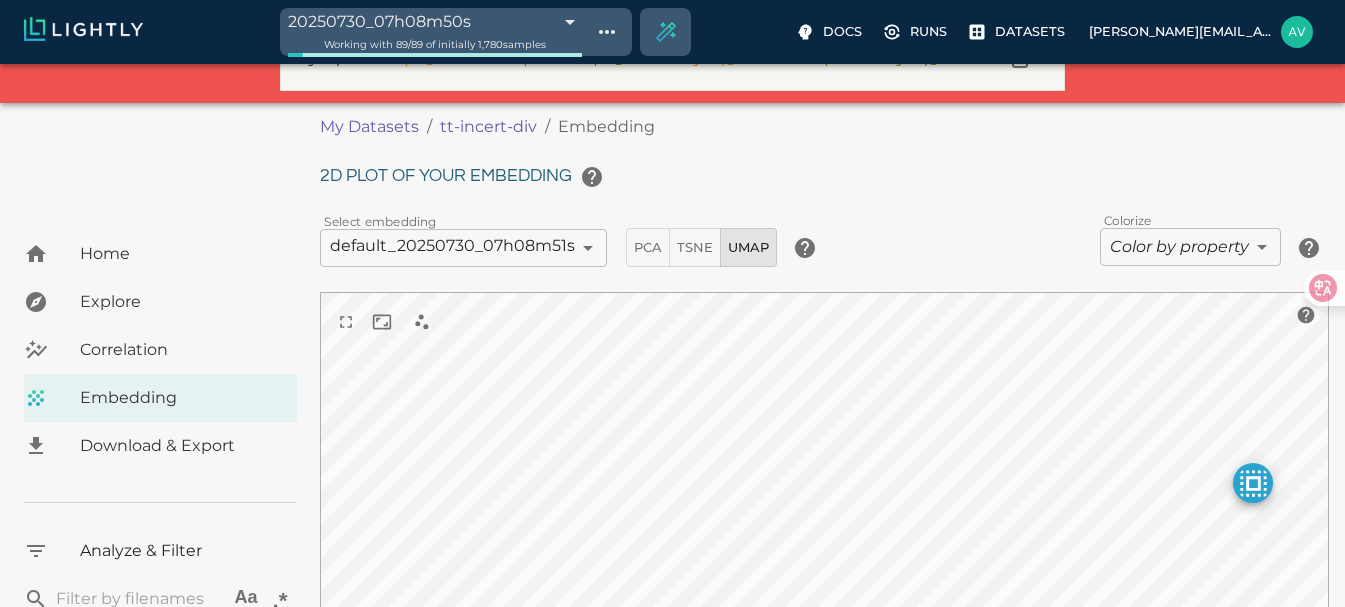click on "20250730_07h08m50s 6889c502c1be00751a85615b Working with   89  /  89   of initially 1,780  samples Docs Runs Datasets [EMAIL_ADDRESS][DOMAIN_NAME]   Dataset loading completed! It seems like  lightly-serve  is not running. Please start  lightly-serve  and    forward ports if you are using a remote machine .   For more information and solutions to common issues, please see our    documentation . lightly-serve   input_mount =' /home/path/to/input_folder '   lightly_mount =' /home/path/to/lightly_folder '   Home Explore Correlation Embedding Download & Export Analyze & Filter ​ Aa .* Predictions  Total Objects  Total person  Total bicycle  Total car  Total motorcycle  Total bus  Total van  Total truck Active Learning  object_frequency -9007199254740991.00 -9007199254740991.00  objectness_least_confidence 0.00 1.00  uncertainty_entropy 0.00 1.00  uncertainty_least_confidence 0.00 1.00  uncertainty_margin 0.00 1.00 Metadata Signal to noise ratio 1 6.7 File size 176.74 KB 2.71 MB Sharpness 12.13 93.57 Width 376px 1787px" at bounding box center (672, 371) 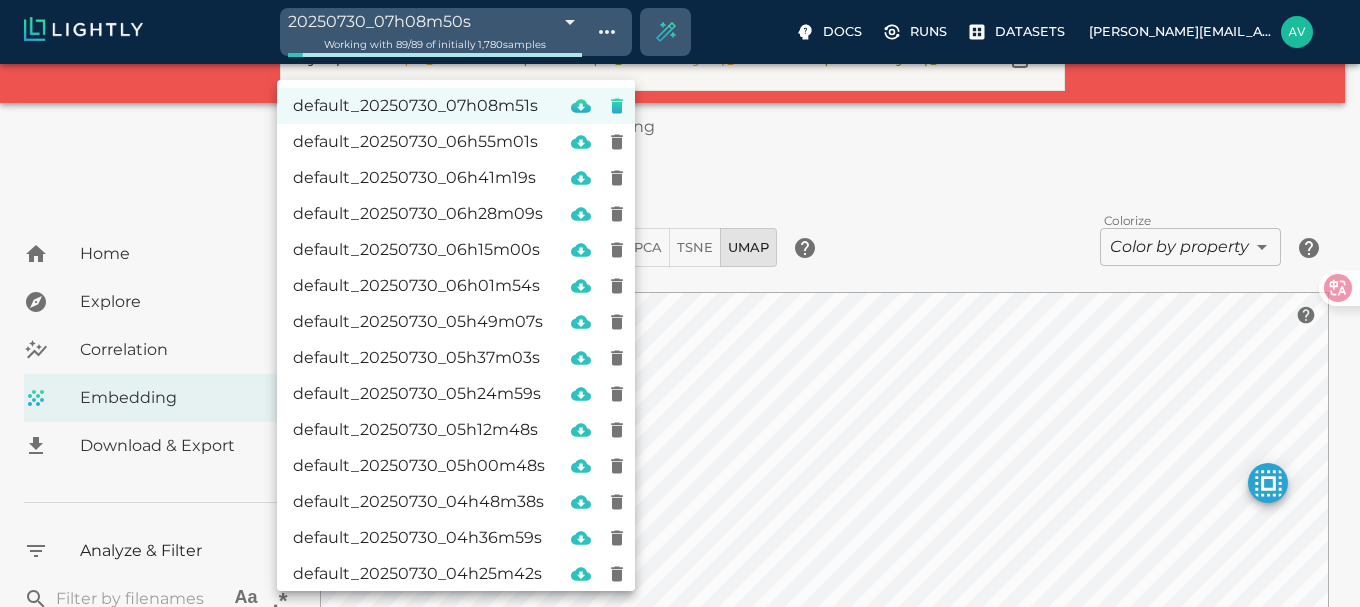 click on "default_20250730_07h08m51s" at bounding box center [419, 106] 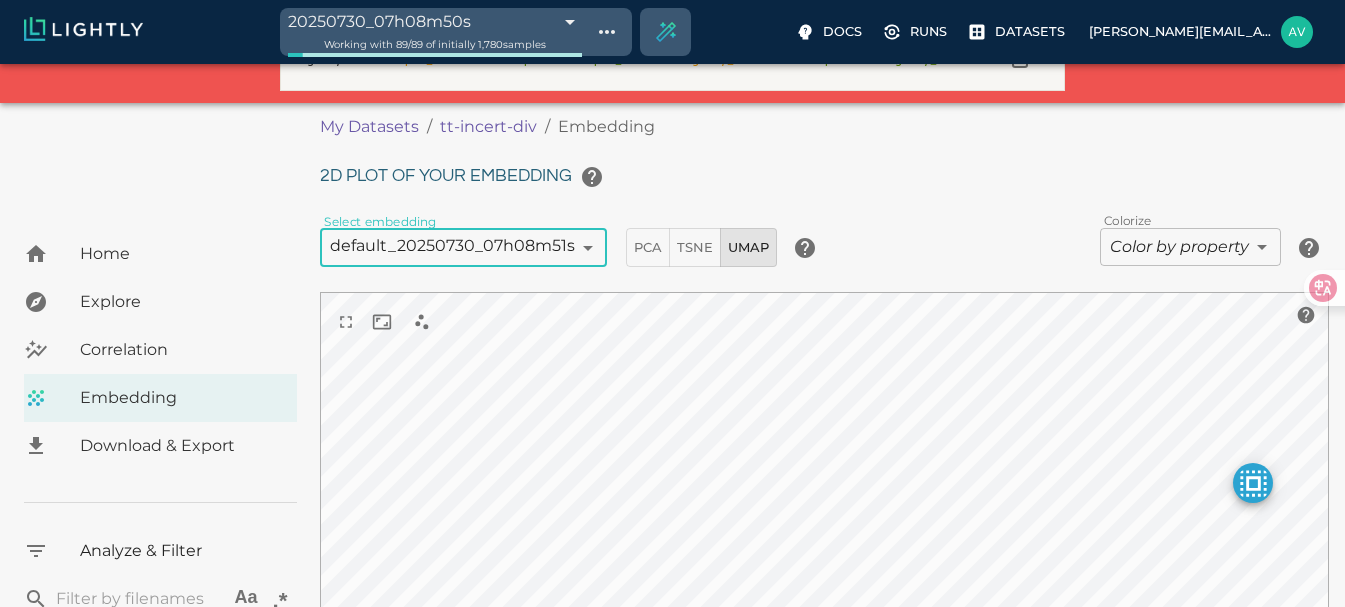click on "20250730_07h08m50s 6889c502c1be00751a85615b Working with   89  /  89   of initially 1,780  samples Docs Runs Datasets [EMAIL_ADDRESS][DOMAIN_NAME]   Dataset loading completed! It seems like  lightly-serve  is not running. Please start  lightly-serve  and    forward ports if you are using a remote machine .   For more information and solutions to common issues, please see our    documentation . lightly-serve   input_mount =' /home/path/to/input_folder '   lightly_mount =' /home/path/to/lightly_folder '   Home Explore Correlation Embedding Download & Export Analyze & Filter ​ Aa .* Predictions  Total Objects  Total person  Total bicycle  Total car  Total motorcycle  Total bus  Total van  Total truck Active Learning  object_frequency -9007199254740991.00 -9007199254740991.00  objectness_least_confidence 0.00 1.00  uncertainty_entropy 0.00 1.00  uncertainty_least_confidence 0.00 1.00  uncertainty_margin 0.00 1.00 Metadata Signal to noise ratio 1 6.7 File size 176.74 KB 2.71 MB Sharpness 12.13 93.57 Width 376px 1787px" at bounding box center (672, 371) 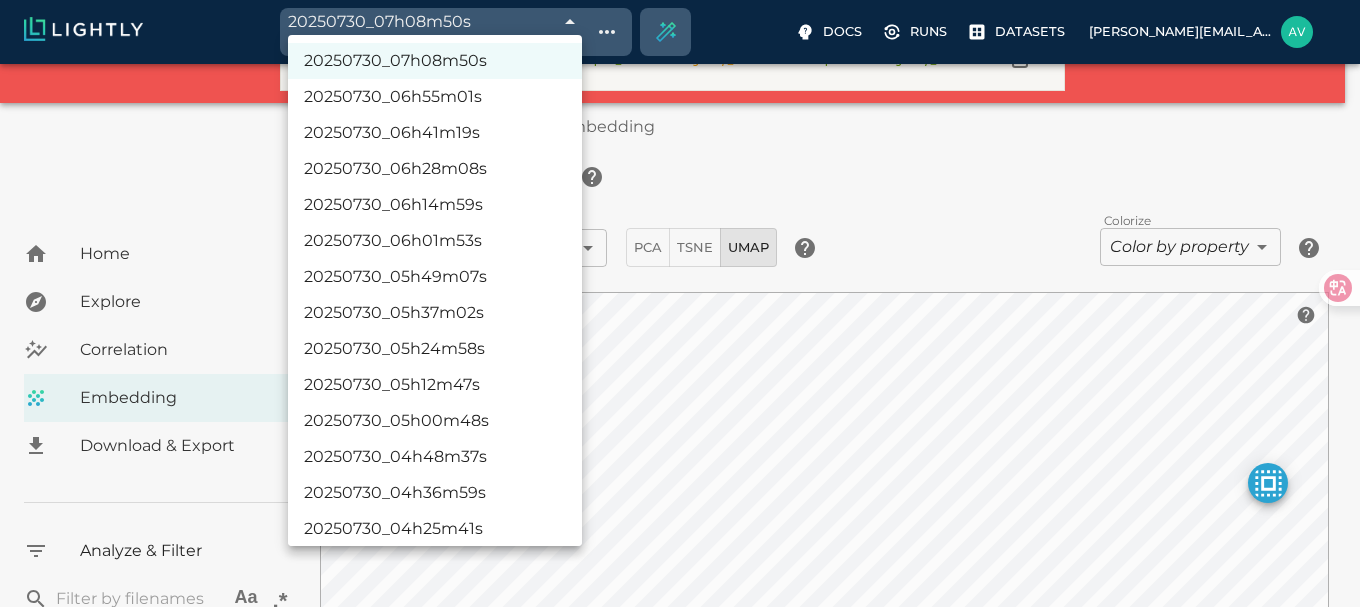 click on "20250730_07h08m50s" at bounding box center [435, 61] 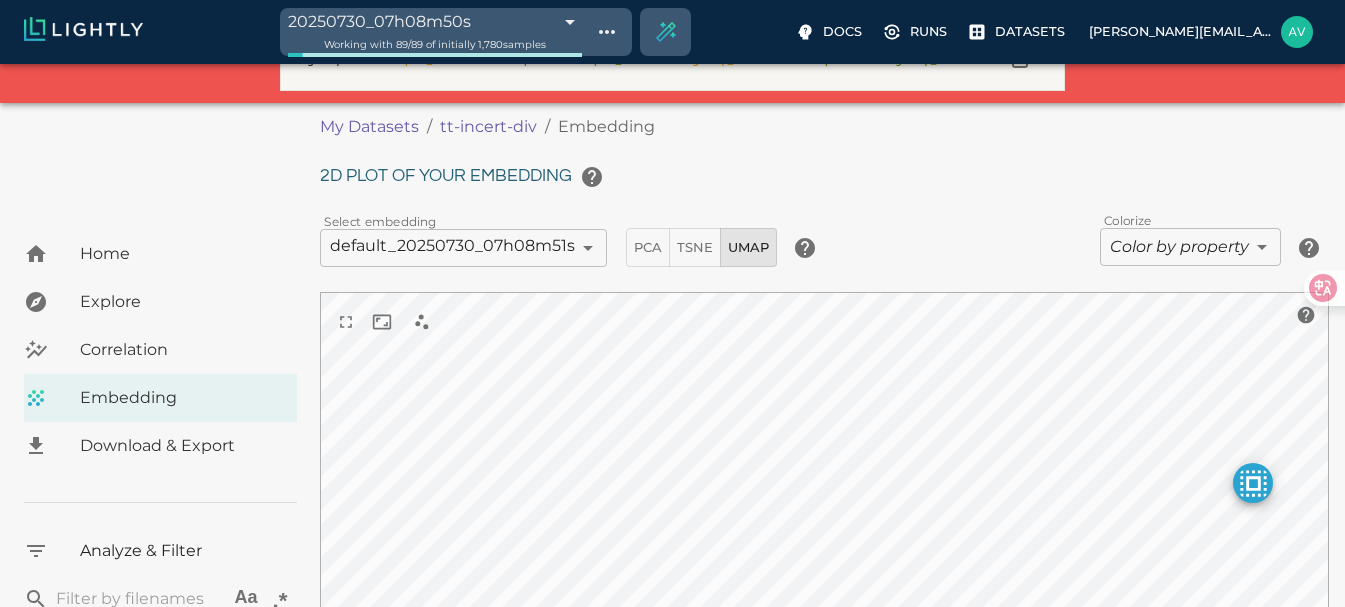 click on "TSNE" at bounding box center [695, 247] 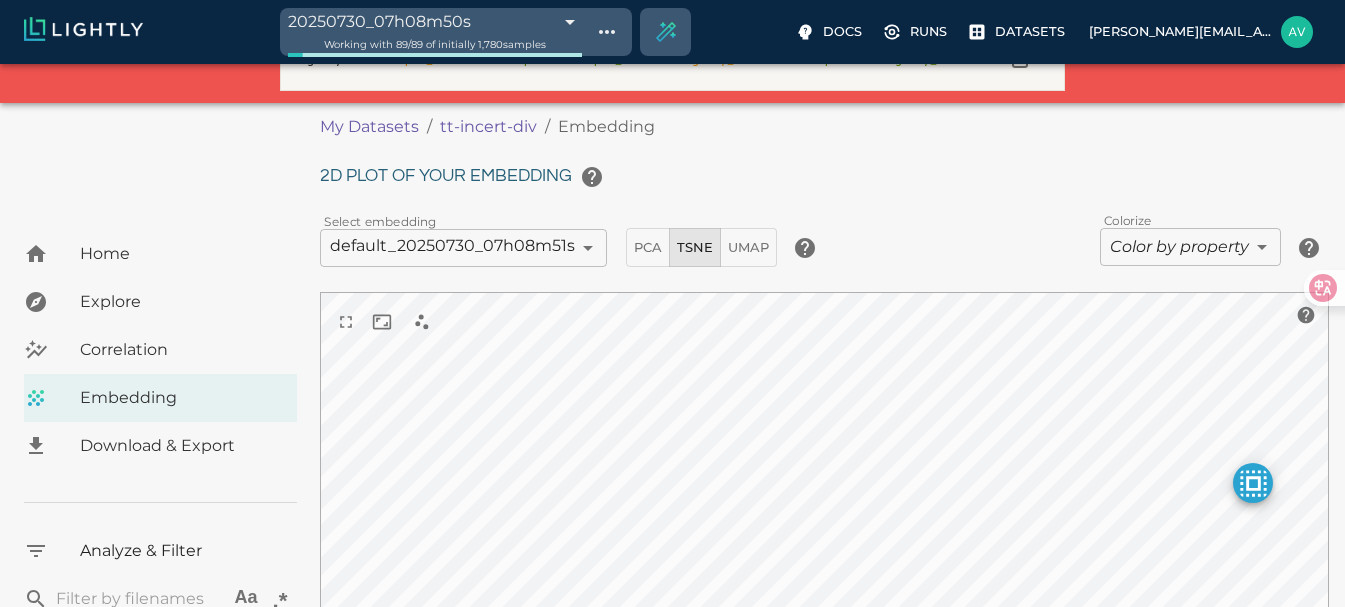click on "PCA" at bounding box center (648, 247) 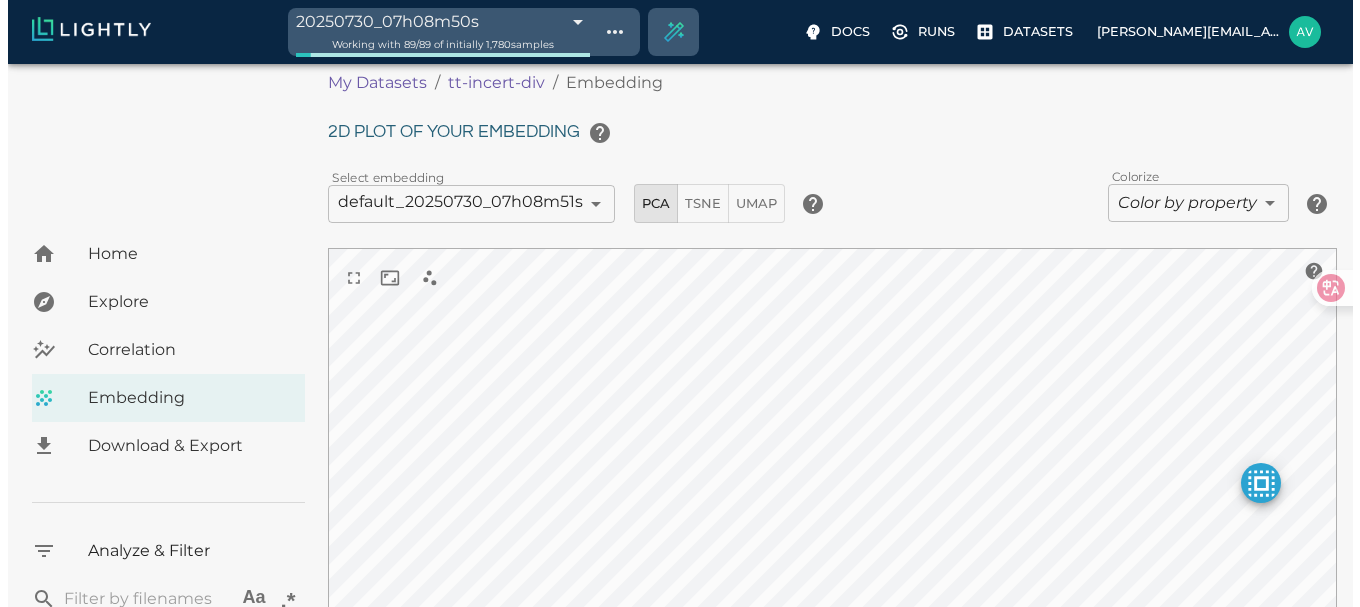 scroll, scrollTop: 127, scrollLeft: 0, axis: vertical 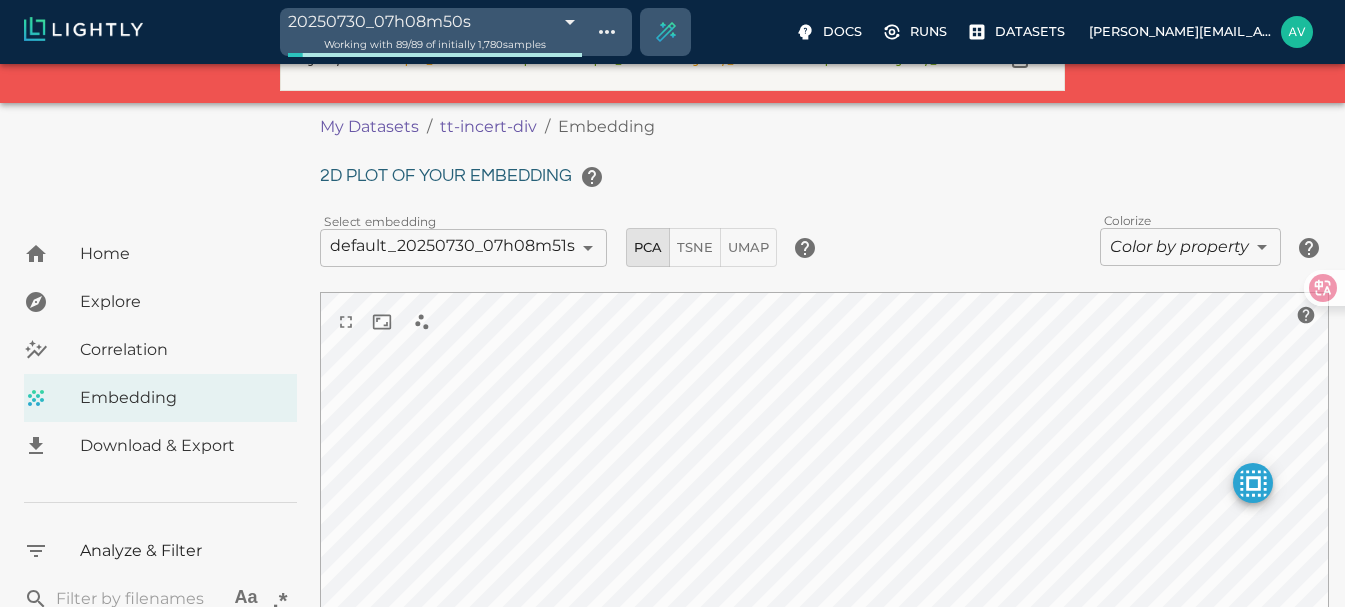 click on "20250730_07h08m50s 6889c502c1be00751a85615b Working with   89  /  89   of initially 1,780  samples Docs Runs Datasets [EMAIL_ADDRESS][DOMAIN_NAME]   Dataset loading completed! It seems like  lightly-serve  is not running. Please start  lightly-serve  and    forward ports if you are using a remote machine .   For more information and solutions to common issues, please see our    documentation . lightly-serve   input_mount =' /home/path/to/input_folder '   lightly_mount =' /home/path/to/lightly_folder '   Home Explore Correlation Embedding Download & Export Analyze & Filter ​ Aa .* Predictions  Total Objects  Total person  Total bicycle  Total car  Total motorcycle  Total bus  Total van  Total truck Active Learning  object_frequency -9007199254740991.00 -9007199254740991.00  objectness_least_confidence 0.00 1.00  uncertainty_entropy 0.00 1.00  uncertainty_least_confidence 0.00 1.00  uncertainty_margin 0.00 1.00 Metadata Signal to noise ratio 1 6.7 File size 176.74 KB 2.71 MB Sharpness 12.13 93.57 Width 376px 1787px" at bounding box center [672, 371] 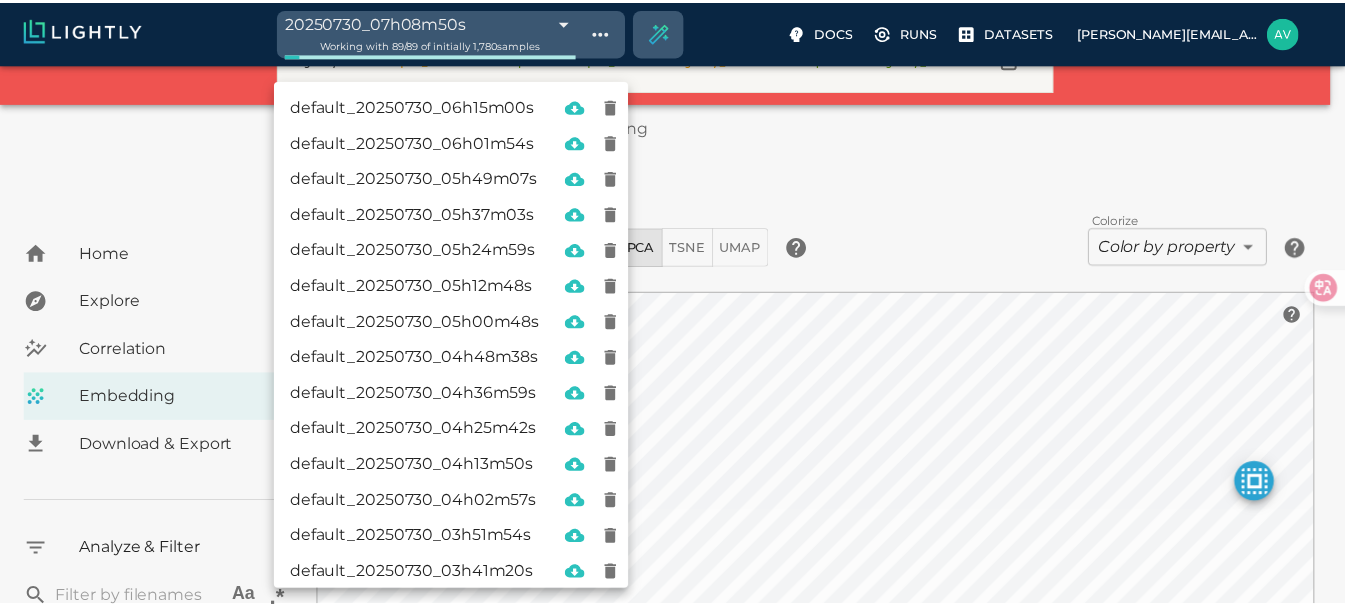 scroll, scrollTop: 225, scrollLeft: 0, axis: vertical 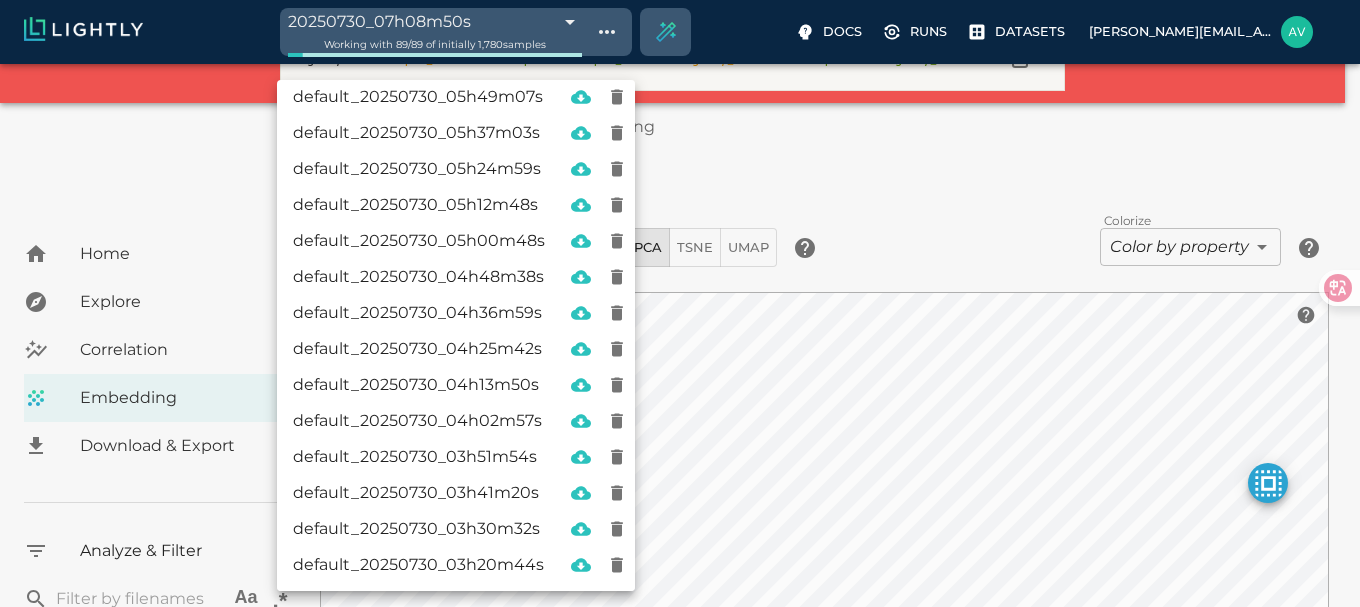 click on "default_20250730_03h20m44s" at bounding box center [419, 565] 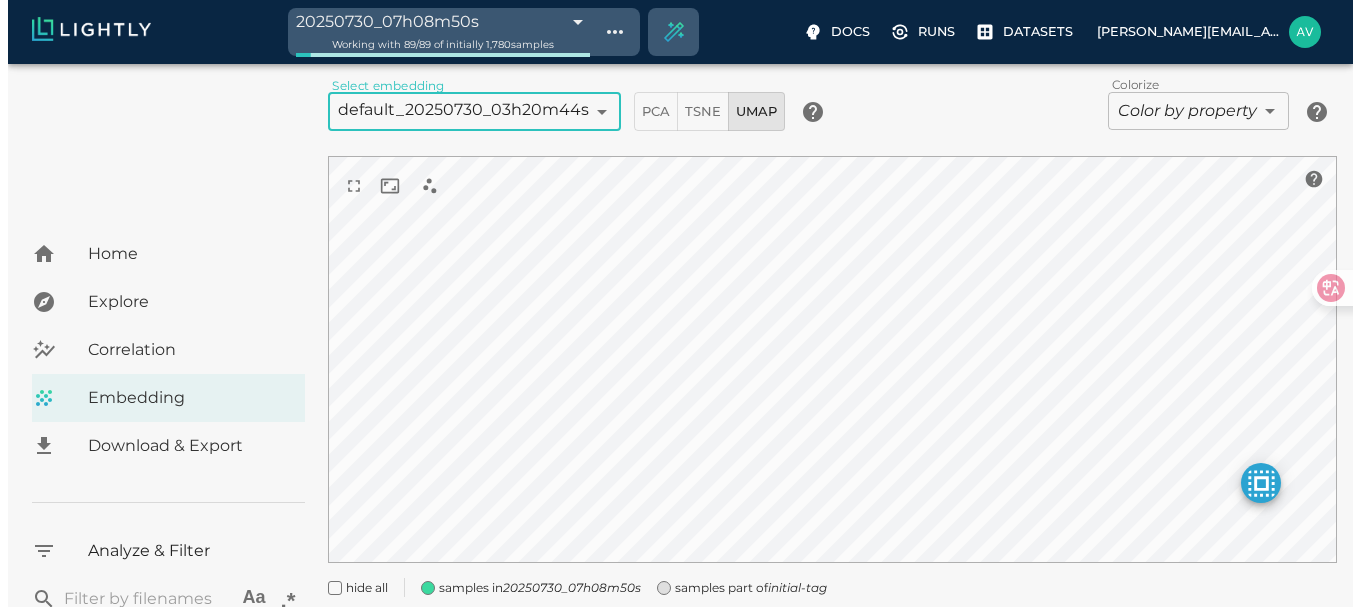 scroll, scrollTop: 127, scrollLeft: 0, axis: vertical 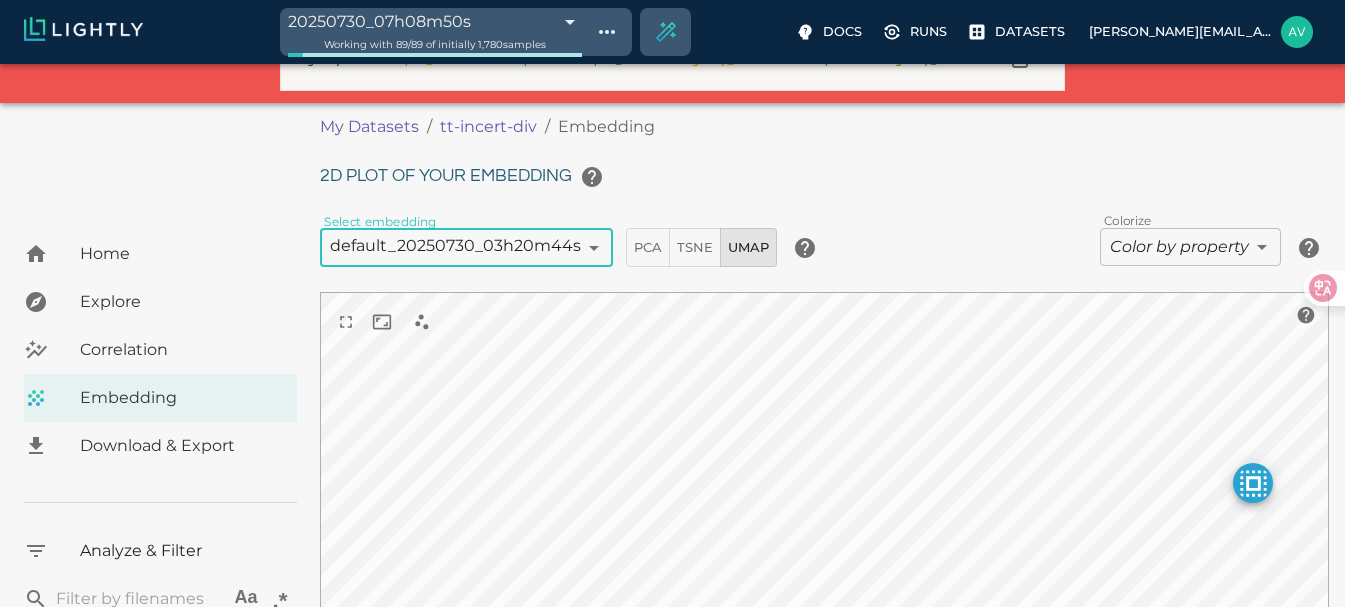 click on "20250730_07h08m50s 6889c502c1be00751a85615b Working with   89  /  89   of initially 1,780  samples Docs Runs Datasets [EMAIL_ADDRESS][DOMAIN_NAME]   Dataset loading completed! It seems like  lightly-serve  is not running. Please start  lightly-serve  and    forward ports if you are using a remote machine .   For more information and solutions to common issues, please see our    documentation . lightly-serve   input_mount =' /home/path/to/input_folder '   lightly_mount =' /home/path/to/lightly_folder '   Home Explore Correlation Embedding Download & Export Analyze & Filter ​ Aa .* Predictions  Total Objects  Total person  Total bicycle  Total car  Total motorcycle  Total bus  Total van  Total truck Active Learning  object_frequency -9007199254740991.00 -9007199254740991.00  objectness_least_confidence 0.00 1.00  uncertainty_entropy 0.00 1.00  uncertainty_least_confidence 0.00 1.00  uncertainty_margin 0.00 1.00 Metadata Signal to noise ratio 1 6.7 File size 176.74 KB 2.71 MB Sharpness 12.13 93.57 Width 376px 1787px" at bounding box center [672, 371] 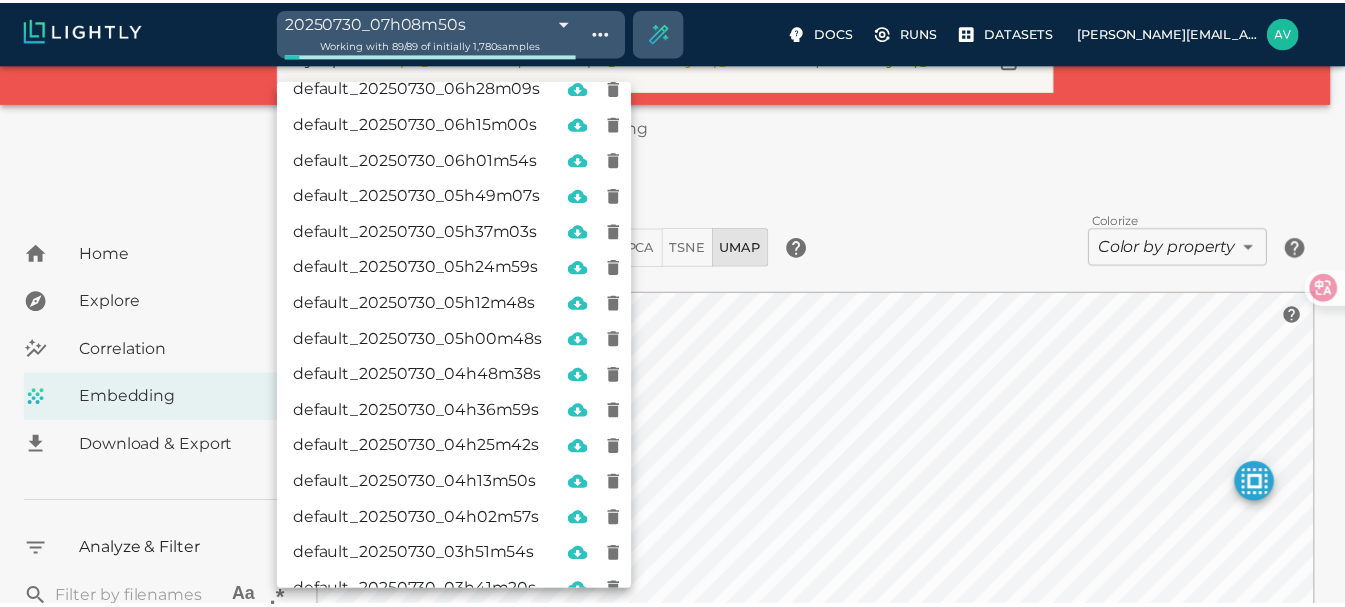 scroll, scrollTop: 0, scrollLeft: 0, axis: both 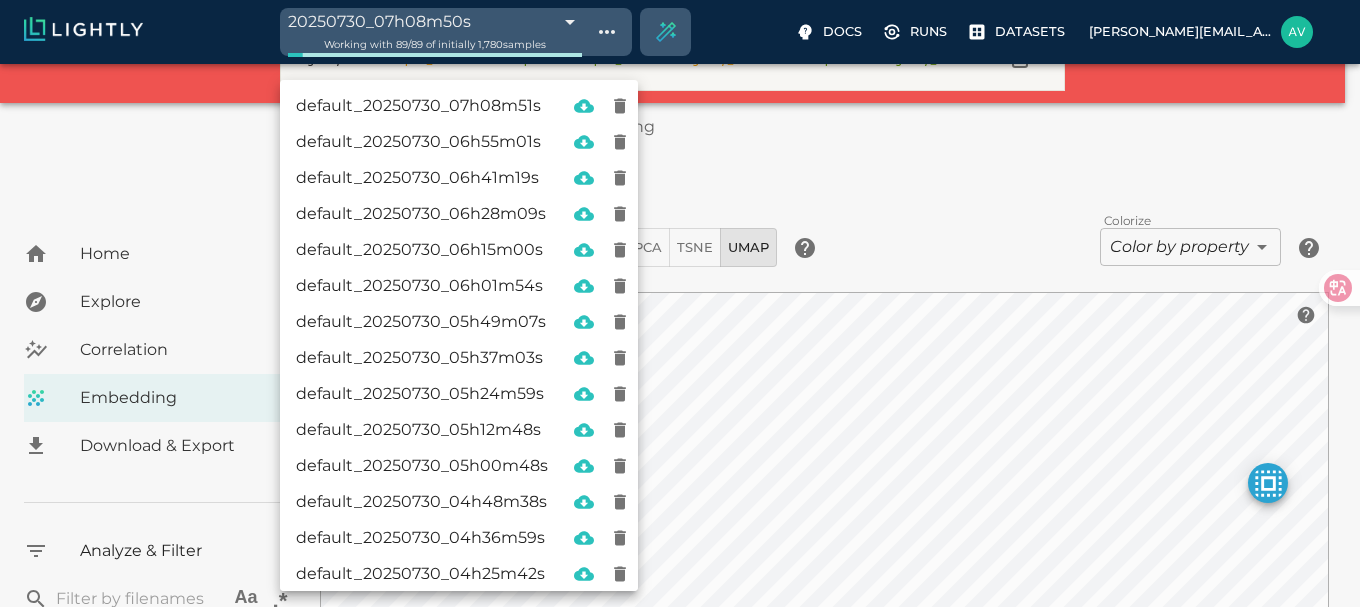 click on "default_20250730_07h08m51s" at bounding box center (459, 106) 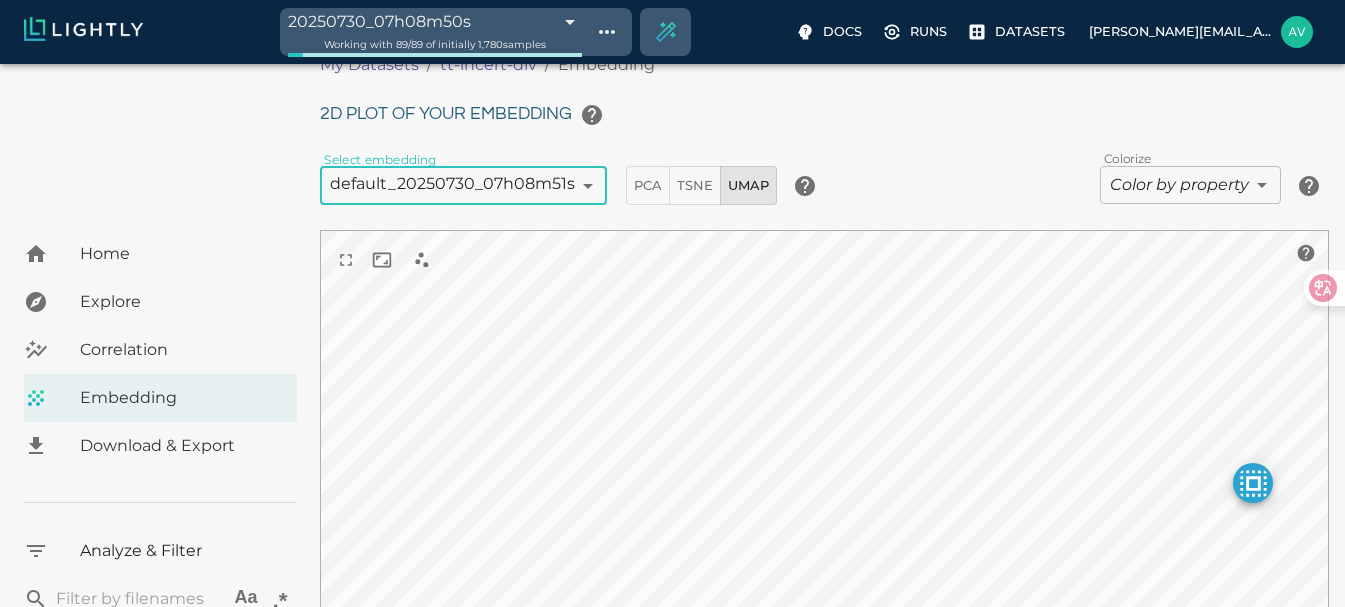 scroll, scrollTop: 127, scrollLeft: 0, axis: vertical 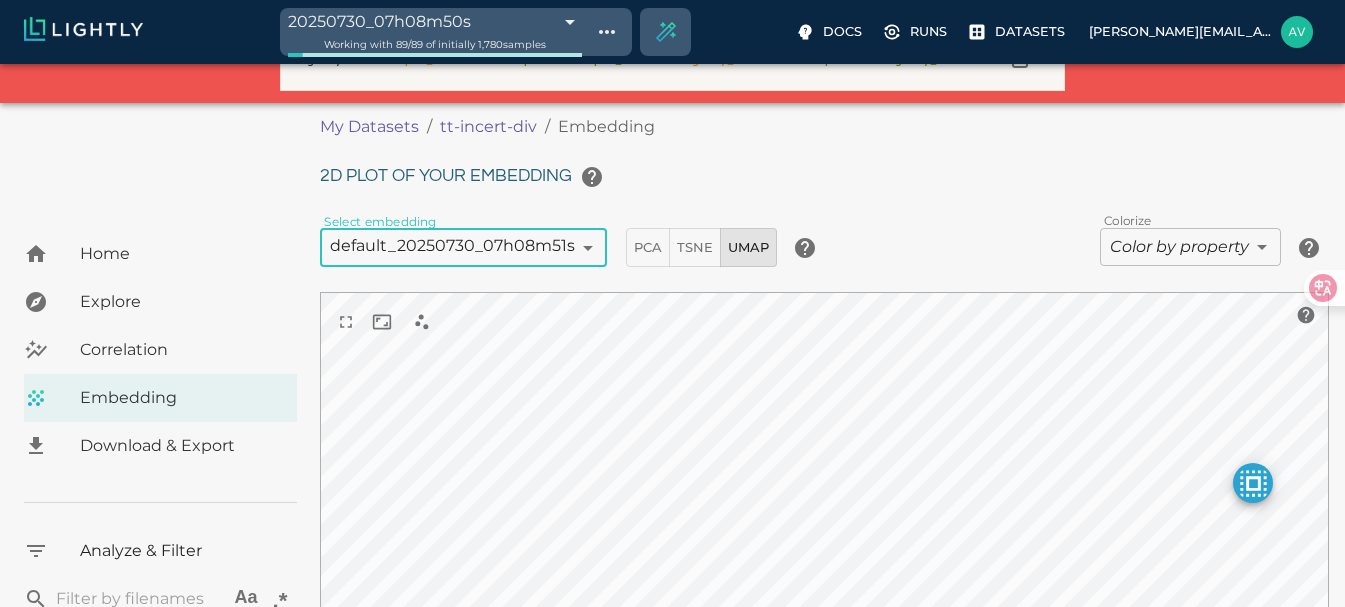 click on "TSNE" at bounding box center (695, 247) 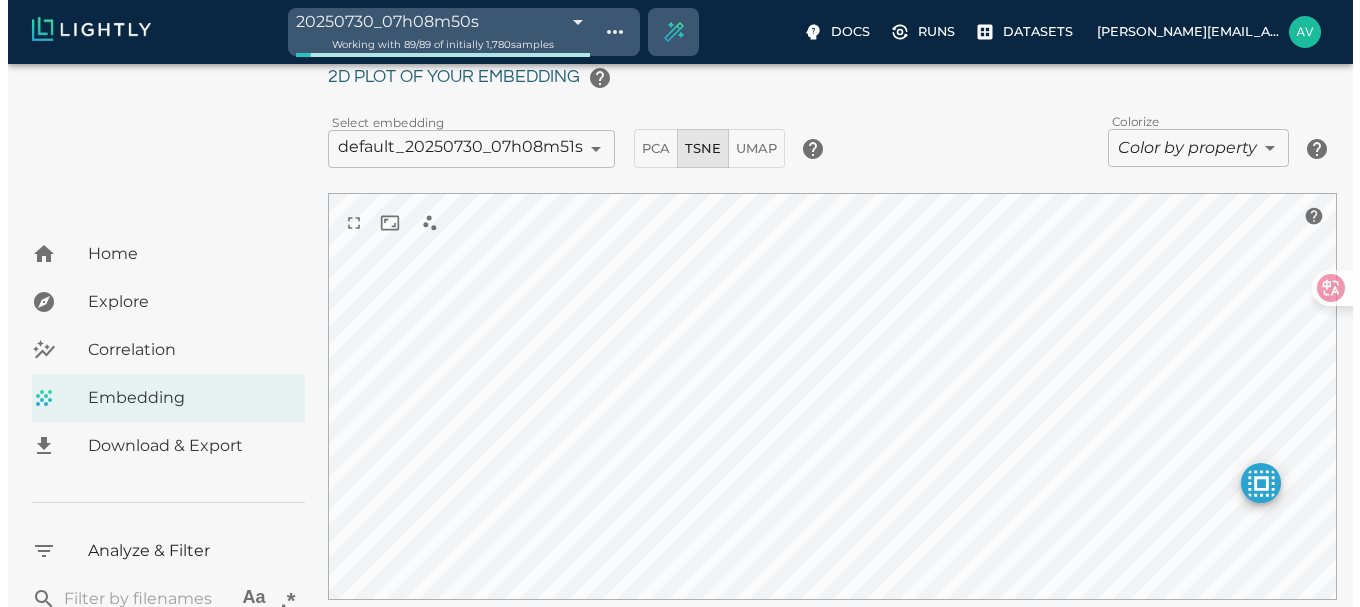 scroll, scrollTop: 227, scrollLeft: 0, axis: vertical 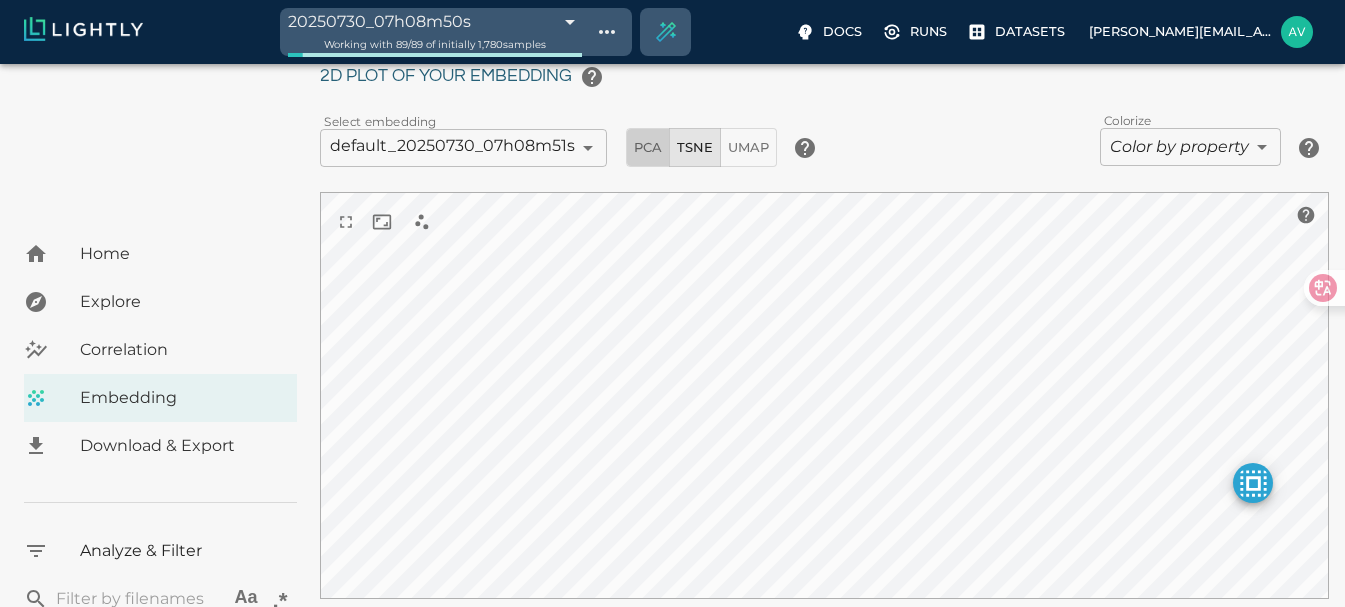 click on "PCA" at bounding box center (648, 147) 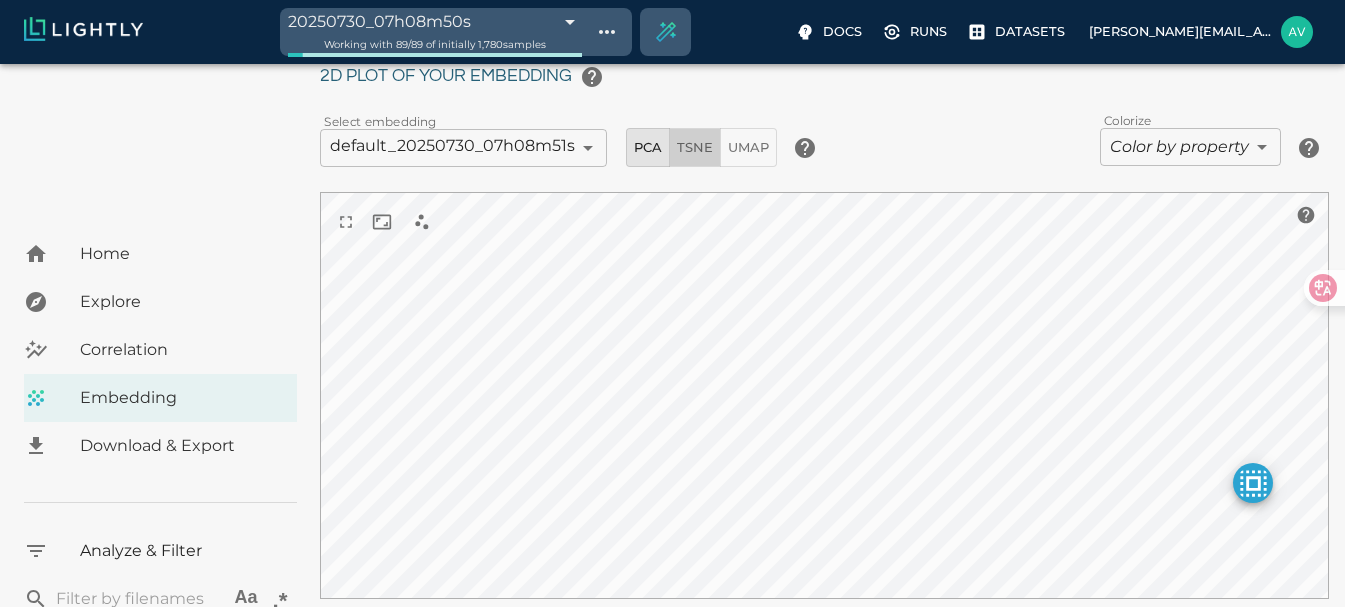 click on "TSNE" at bounding box center (695, 147) 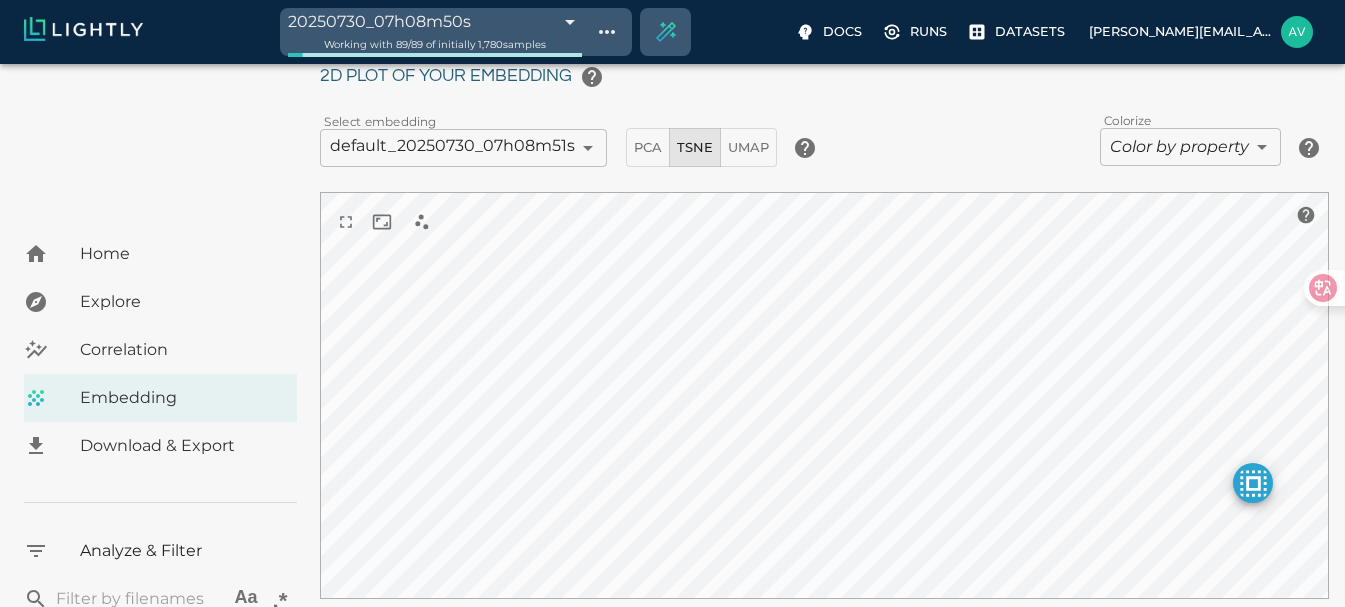 click on "UMAP" at bounding box center [748, 147] 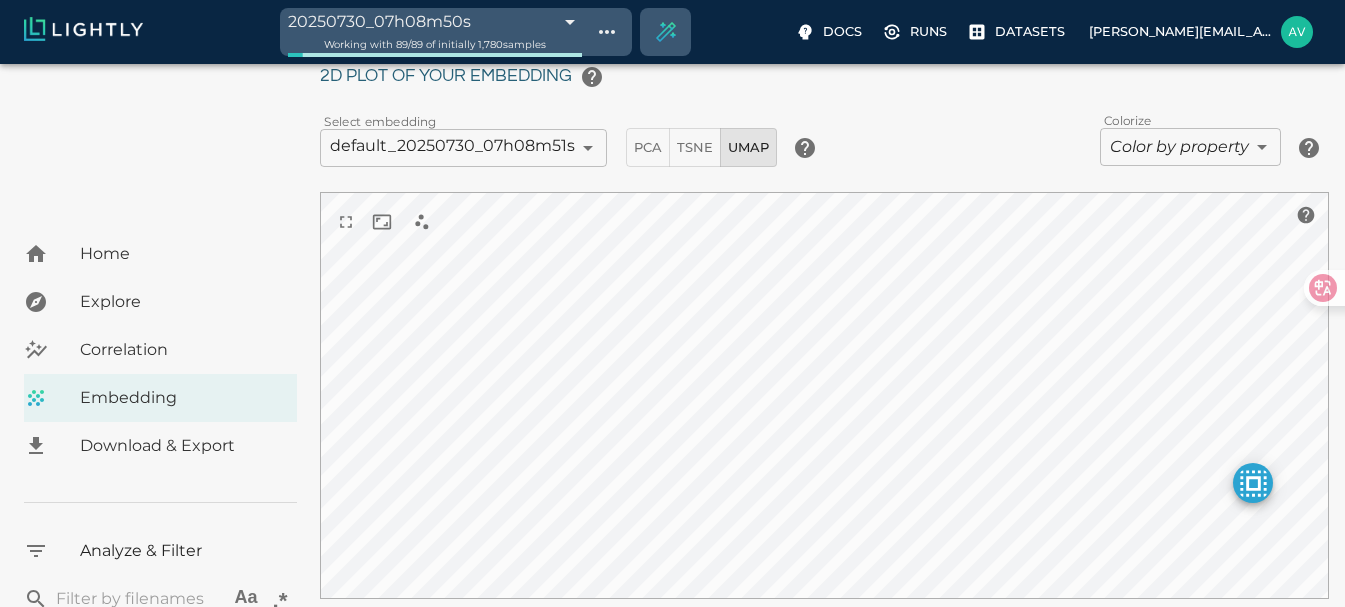 click on "20250730_07h08m50s 6889c502c1be00751a85615b Working with   89  /  89   of initially 1,780  samples Docs Runs Datasets [EMAIL_ADDRESS][DOMAIN_NAME]   Dataset loading completed! It seems like  lightly-serve  is not running. Please start  lightly-serve  and    forward ports if you are using a remote machine .   For more information and solutions to common issues, please see our    documentation . lightly-serve   input_mount =' /home/path/to/input_folder '   lightly_mount =' /home/path/to/lightly_folder '   Home Explore Correlation Embedding Download & Export Analyze & Filter ​ Aa .* Predictions  Total Objects  Total person  Total bicycle  Total car  Total motorcycle  Total bus  Total van  Total truck Active Learning  object_frequency -9007199254740991.00 -9007199254740991.00  objectness_least_confidence 0.00 1.00  uncertainty_entropy 0.00 1.00  uncertainty_least_confidence 0.00 1.00  uncertainty_margin 0.00 1.00 Metadata Signal to noise ratio 1 6.7 File size 176.74 KB 2.71 MB Sharpness 12.13 93.57 Width 376px 1787px" at bounding box center (672, 271) 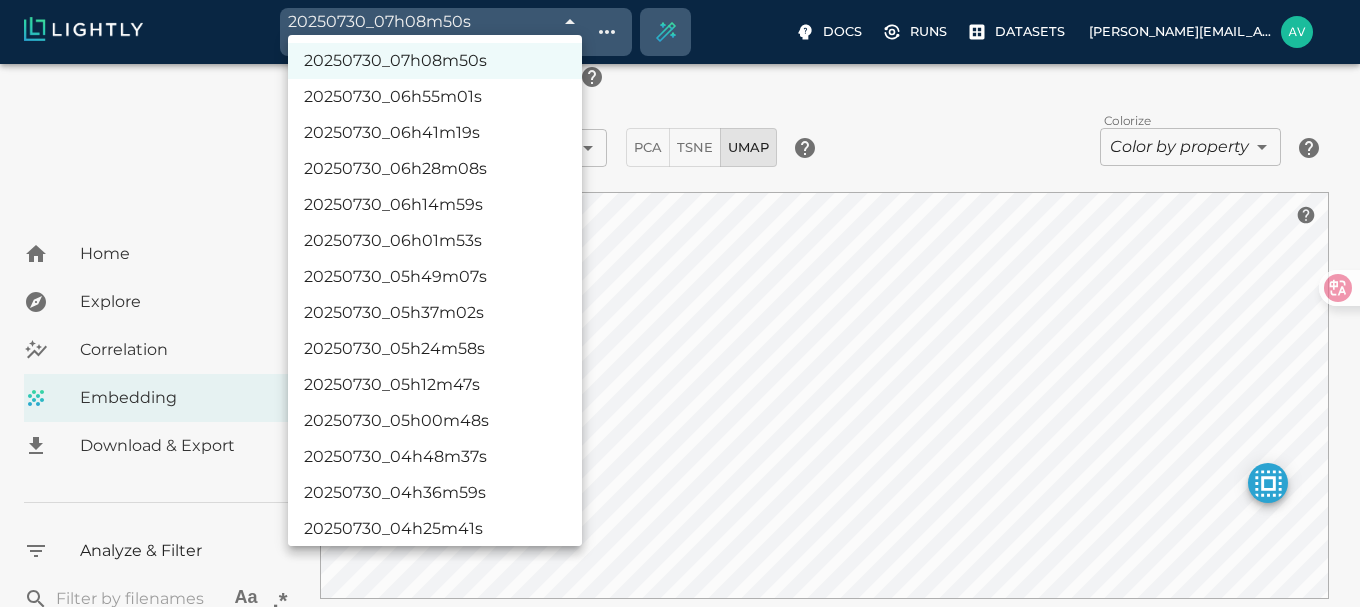 scroll, scrollTop: 261, scrollLeft: 0, axis: vertical 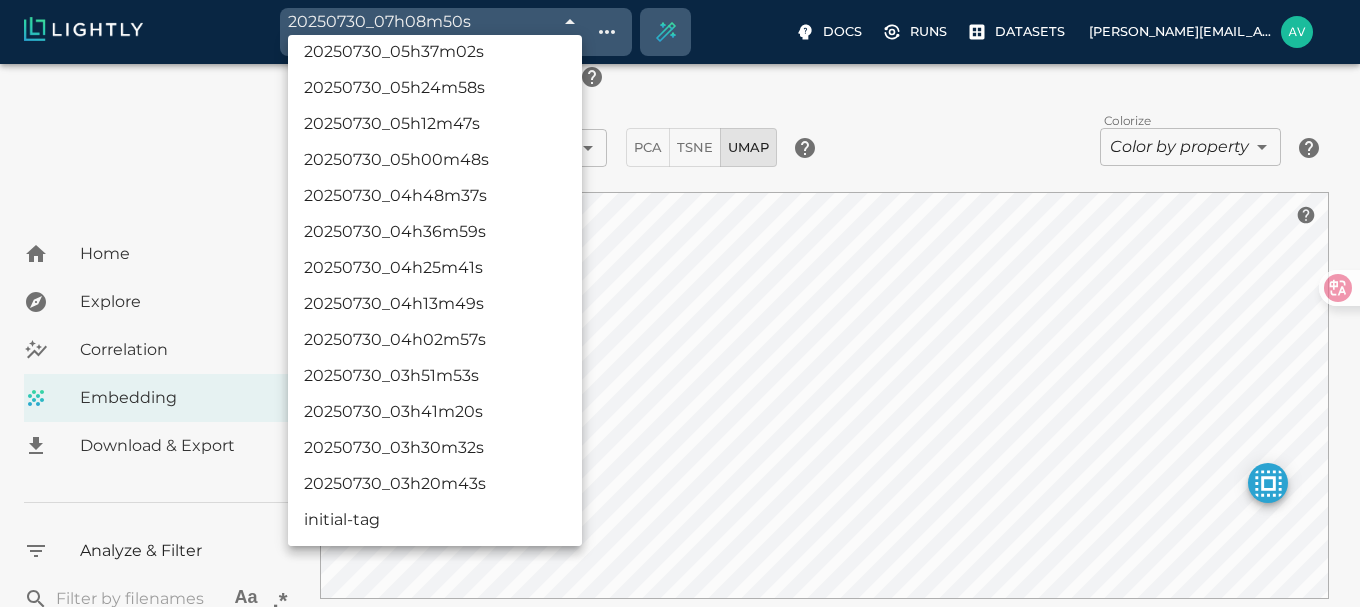 click on "20250730_03h20m43s" at bounding box center (435, 484) 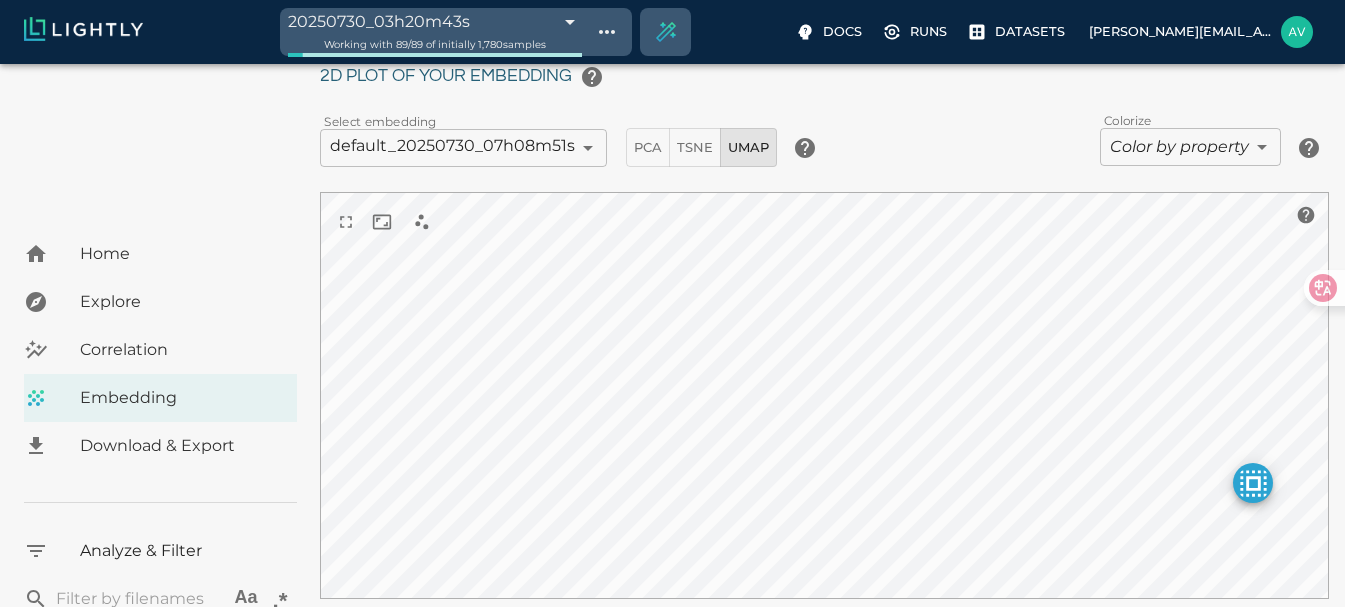 click on "20250730_03h20m43s 68898f8cc1be00751a7a1e78 Working with   89  /  89   of initially 1,780  samples Docs Runs Datasets [EMAIL_ADDRESS][DOMAIN_NAME]   Dataset loading completed! It seems like  lightly-serve  is not running. Please start  lightly-serve  and    forward ports if you are using a remote machine .   For more information and solutions to common issues, please see our    documentation . lightly-serve   input_mount =' /home/path/to/input_folder '   lightly_mount =' /home/path/to/lightly_folder '   Home Explore Correlation Embedding Download & Export Analyze & Filter ​ Aa .* Predictions  Total Objects  Total person  Total bicycle  Total car  Total motorcycle  Total bus  Total van  Total truck Active Learning  object_frequency -9007199254740991.00 -9007199254740991.00  objectness_least_confidence 0.00 1.00  uncertainty_entropy 0.00 1.00  uncertainty_least_confidence 0.00 1.00  uncertainty_margin 0.00 1.00 Metadata Signal to noise ratio 1 6.7 File size 176.74 KB 2.71 MB Sharpness 12.13 93.57 Width 376px 1787px" at bounding box center (672, 271) 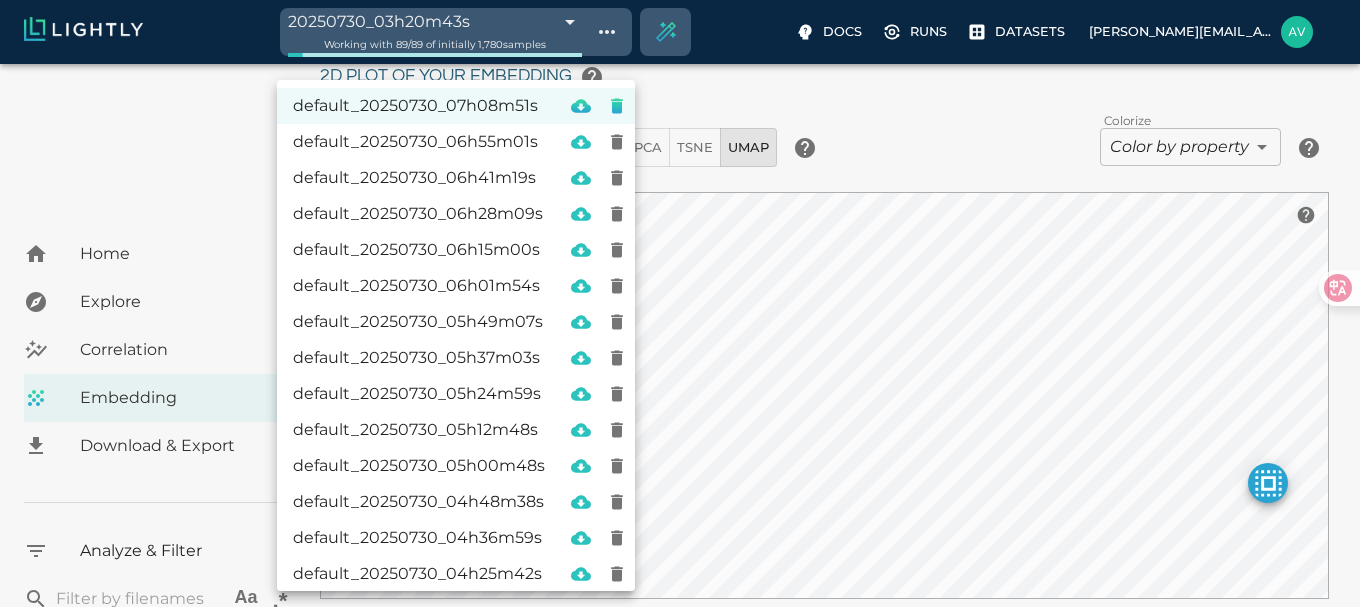 click at bounding box center (680, 303) 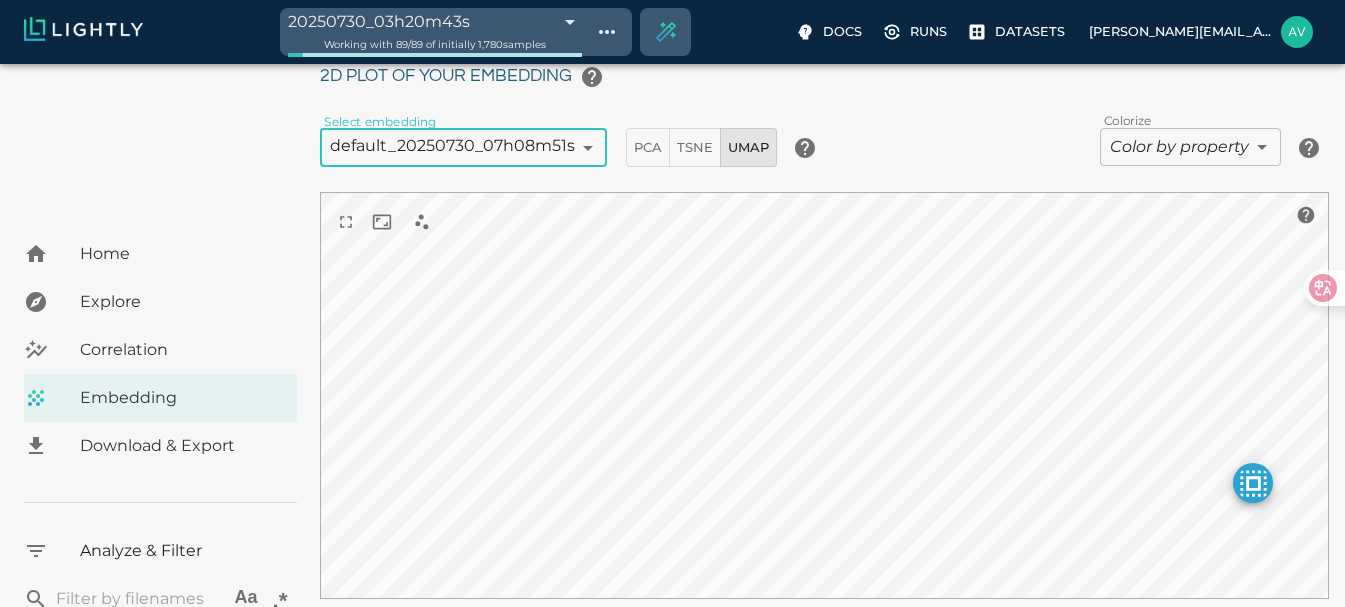 click on "20250730_03h20m43s 68898f8cc1be00751a7a1e78 Working with   89  /  89   of initially 1,780  samples Docs Runs Datasets [EMAIL_ADDRESS][DOMAIN_NAME]   Dataset loading completed! It seems like  lightly-serve  is not running. Please start  lightly-serve  and    forward ports if you are using a remote machine .   For more information and solutions to common issues, please see our    documentation . lightly-serve   input_mount =' /home/path/to/input_folder '   lightly_mount =' /home/path/to/lightly_folder '   Home Explore Correlation Embedding Download & Export Analyze & Filter ​ Aa .* Predictions  Total Objects  Total person  Total bicycle  Total car  Total motorcycle  Total bus  Total van  Total truck Active Learning  object_frequency -9007199254740991.00 -9007199254740991.00  objectness_least_confidence 0.00 1.00  uncertainty_entropy 0.00 1.00  uncertainty_least_confidence 0.00 1.00  uncertainty_margin 0.00 1.00 Metadata Signal to noise ratio 1 6.7 File size 176.74 KB 2.71 MB Sharpness 12.13 93.57 Width 376px 1787px" at bounding box center (672, 271) 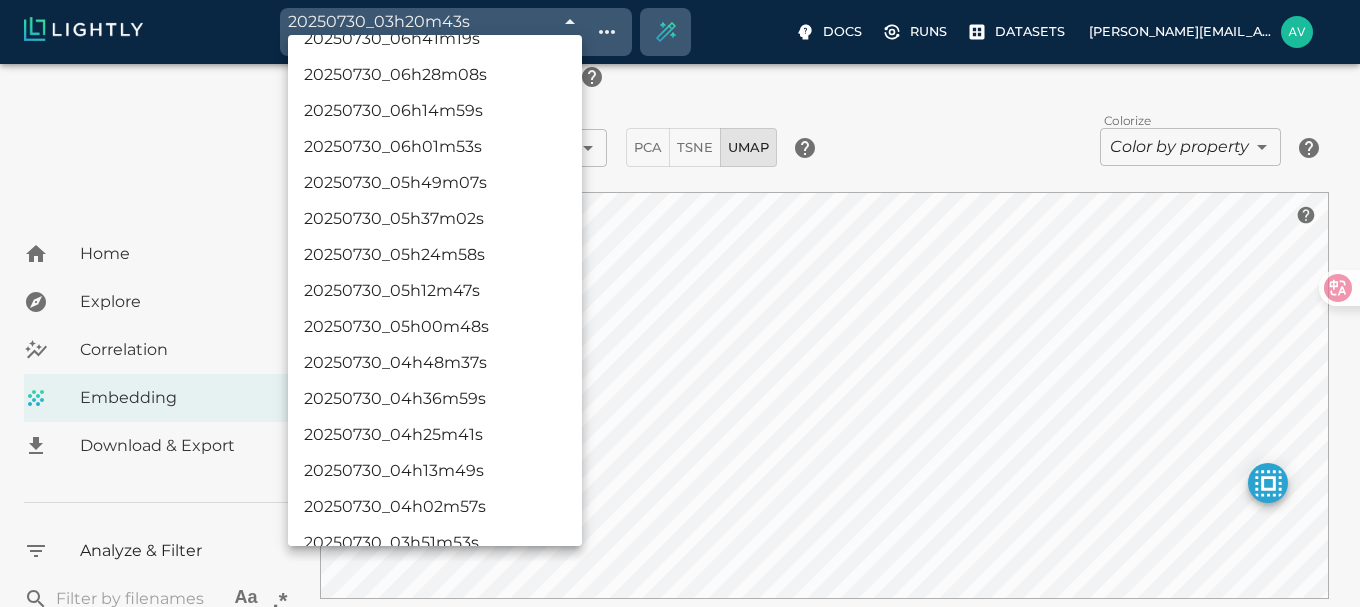 scroll, scrollTop: 0, scrollLeft: 0, axis: both 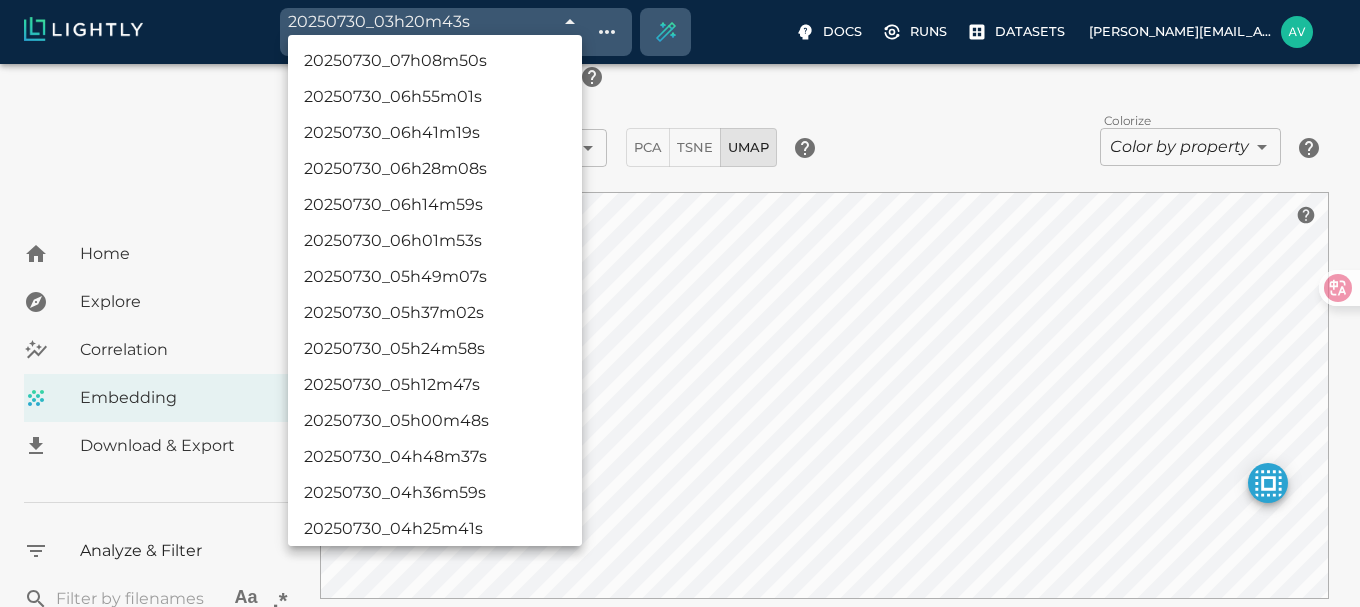 click on "20250730_07h08m50s" at bounding box center [435, 61] 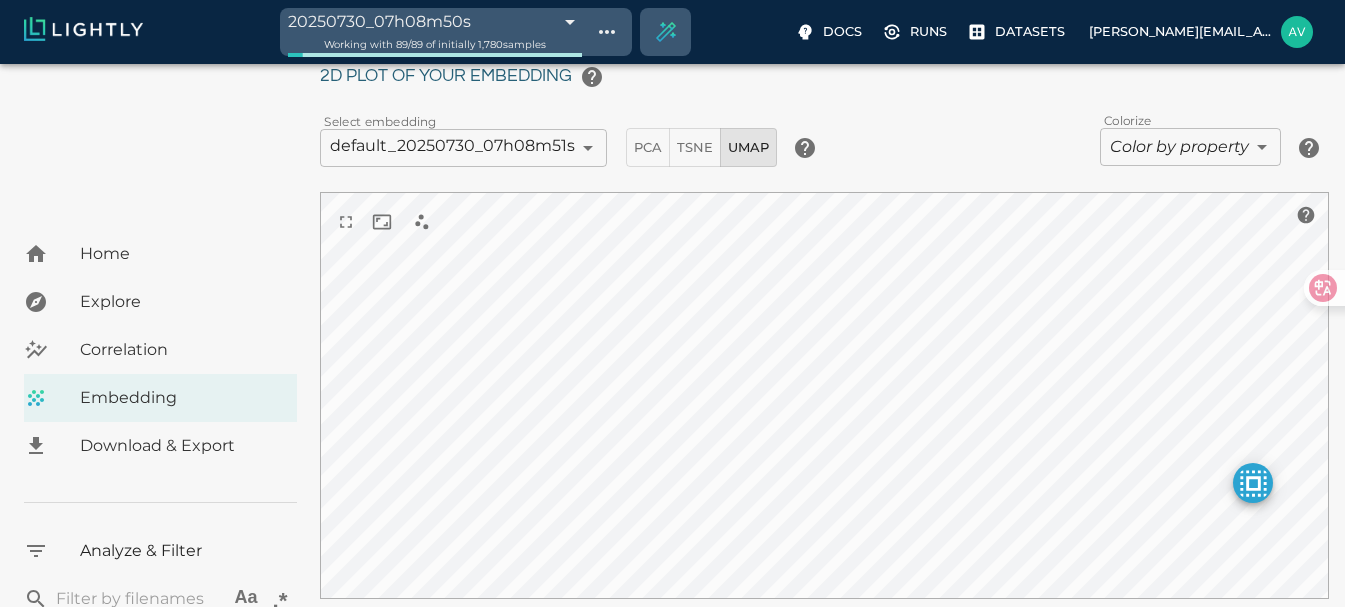 click on "20250730_07h08m50s 6889c502c1be00751a85615b Working with   89  /  89   of initially 1,780  samples Docs Runs Datasets [EMAIL_ADDRESS][DOMAIN_NAME]   Dataset loading completed! It seems like  lightly-serve  is not running. Please start  lightly-serve  and    forward ports if you are using a remote machine .   For more information and solutions to common issues, please see our    documentation . lightly-serve   input_mount =' /home/path/to/input_folder '   lightly_mount =' /home/path/to/lightly_folder '   Home Explore Correlation Embedding Download & Export Analyze & Filter ​ Aa .* Predictions  Total Objects  Total person  Total bicycle  Total car  Total motorcycle  Total bus  Total van  Total truck Active Learning  object_frequency -9007199254740991.00 -9007199254740991.00  objectness_least_confidence 0.00 1.00  uncertainty_entropy 0.00 1.00  uncertainty_least_confidence 0.00 1.00  uncertainty_margin 0.00 1.00 Metadata Signal to noise ratio 1 6.7 File size 176.74 KB 2.71 MB Sharpness 12.13 93.57 Width 376px 1787px" at bounding box center [672, 271] 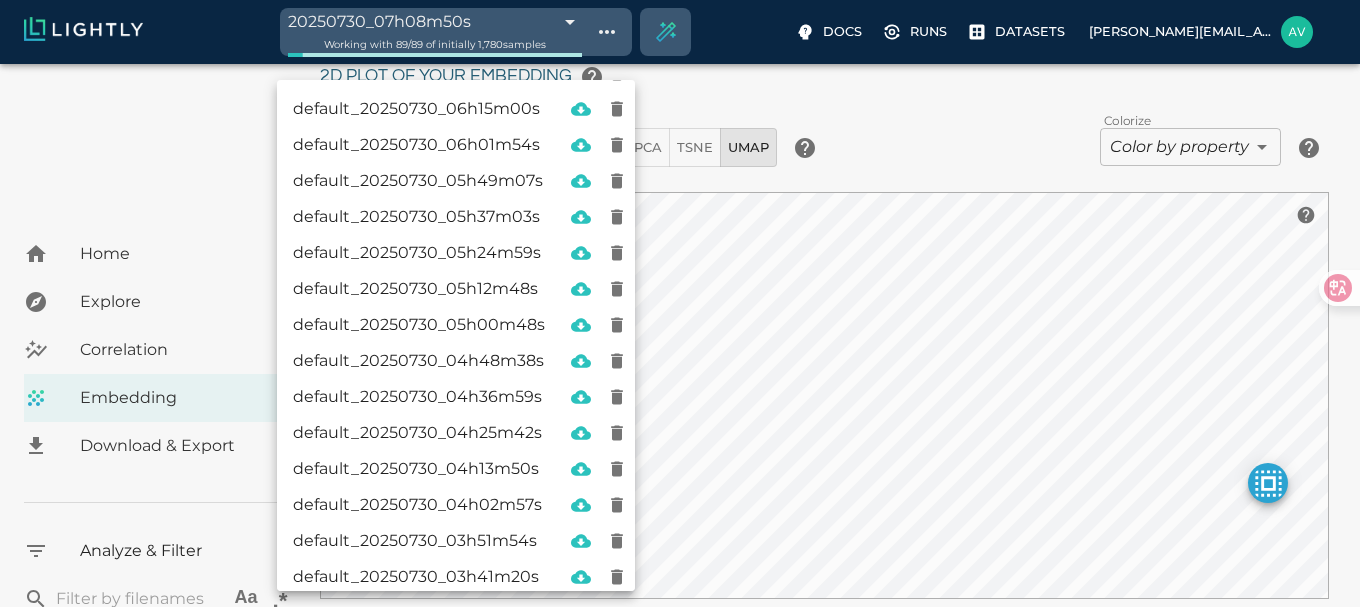 scroll, scrollTop: 225, scrollLeft: 0, axis: vertical 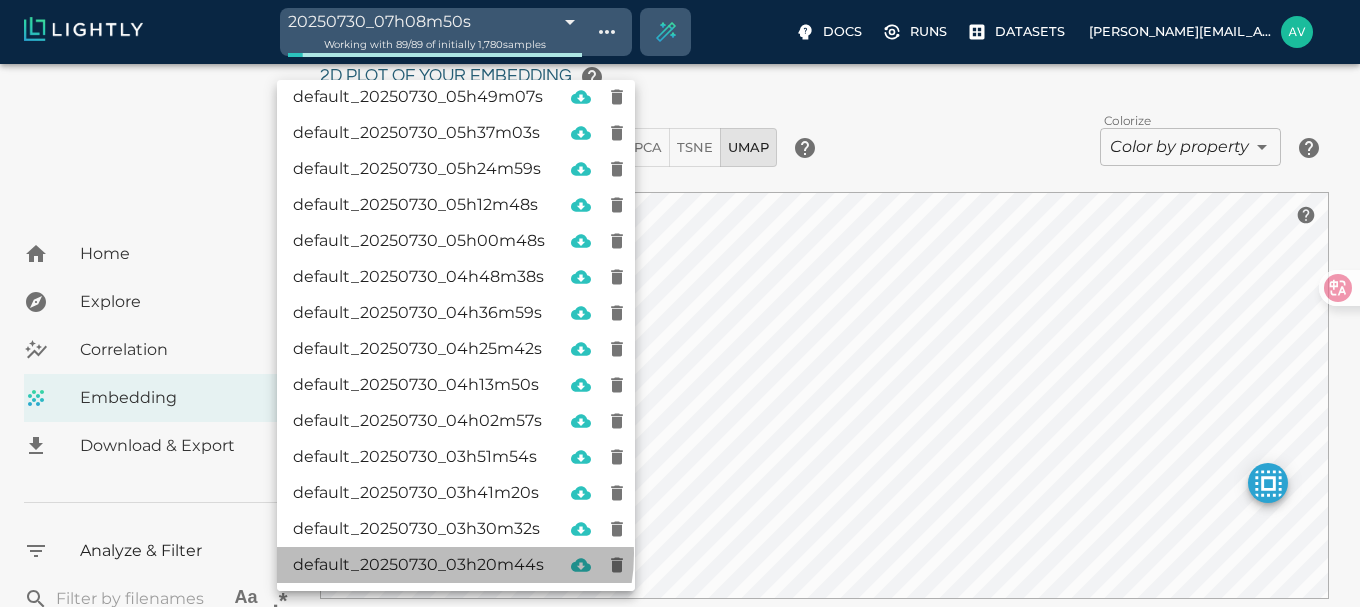 click on "default_20250730_03h20m44s" at bounding box center [419, 565] 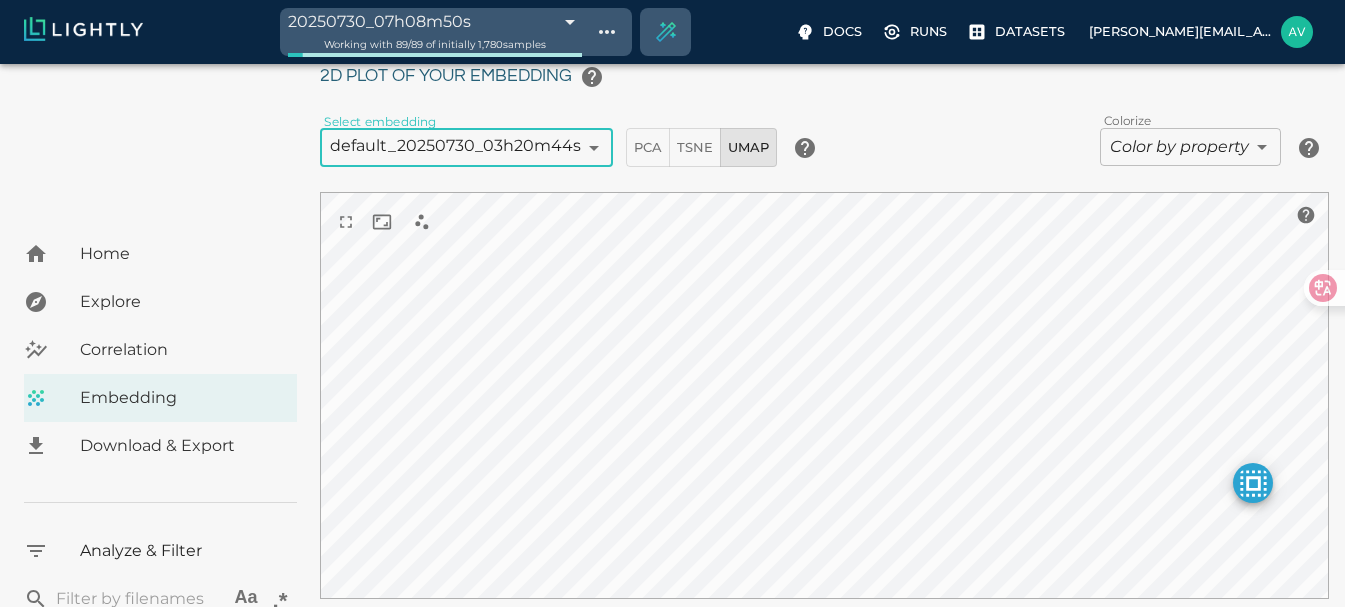 click on "20250730_07h08m50s 6889c502c1be00751a85615b Working with   89  /  89   of initially 1,780  samples Docs Runs Datasets [EMAIL_ADDRESS][DOMAIN_NAME]   Dataset loading completed! It seems like  lightly-serve  is not running. Please start  lightly-serve  and    forward ports if you are using a remote machine .   For more information and solutions to common issues, please see our    documentation . lightly-serve   input_mount =' /home/path/to/input_folder '   lightly_mount =' /home/path/to/lightly_folder '   Home Explore Correlation Embedding Download & Export Analyze & Filter ​ Aa .* Predictions  Total Objects  Total person  Total bicycle  Total car  Total motorcycle  Total bus  Total van  Total truck Active Learning  object_frequency -9007199254740991.00 -9007199254740991.00  objectness_least_confidence 0.00 1.00  uncertainty_entropy 0.00 1.00  uncertainty_least_confidence 0.00 1.00  uncertainty_margin 0.00 1.00 Metadata Signal to noise ratio 1 6.7 File size 176.74 KB 2.71 MB Sharpness 12.13 93.57 Width 376px 1787px" at bounding box center [672, 271] 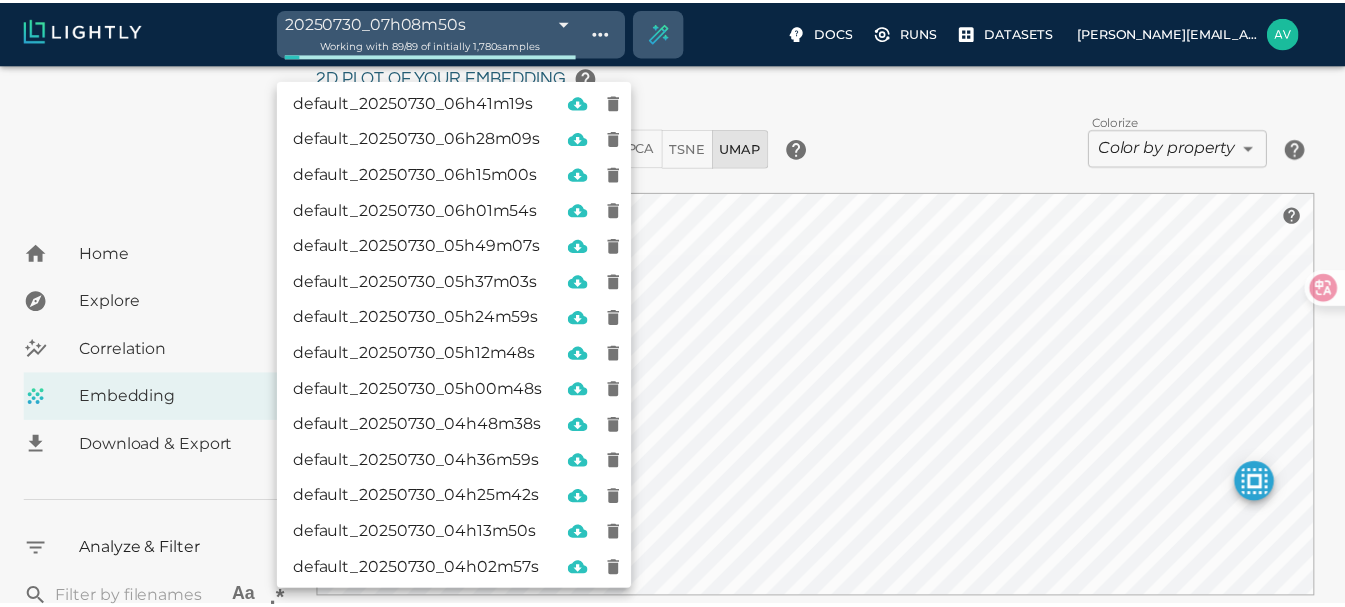 scroll, scrollTop: 0, scrollLeft: 0, axis: both 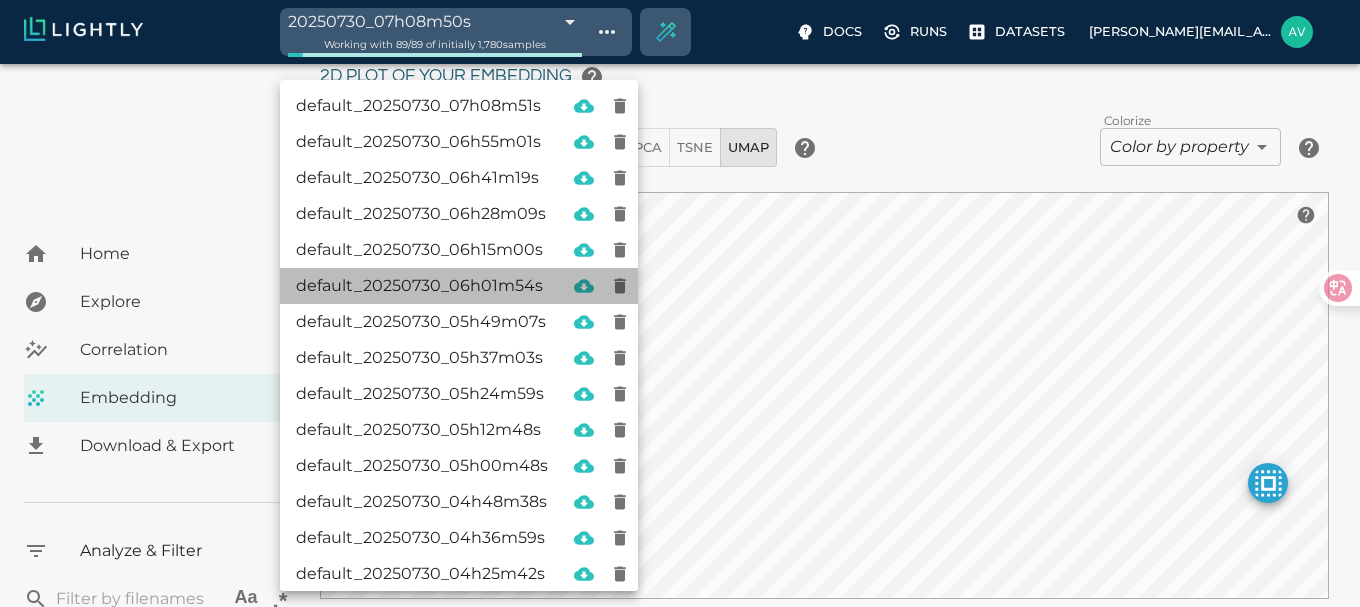 click on "default_20250730_06h01m54s" at bounding box center (459, 286) 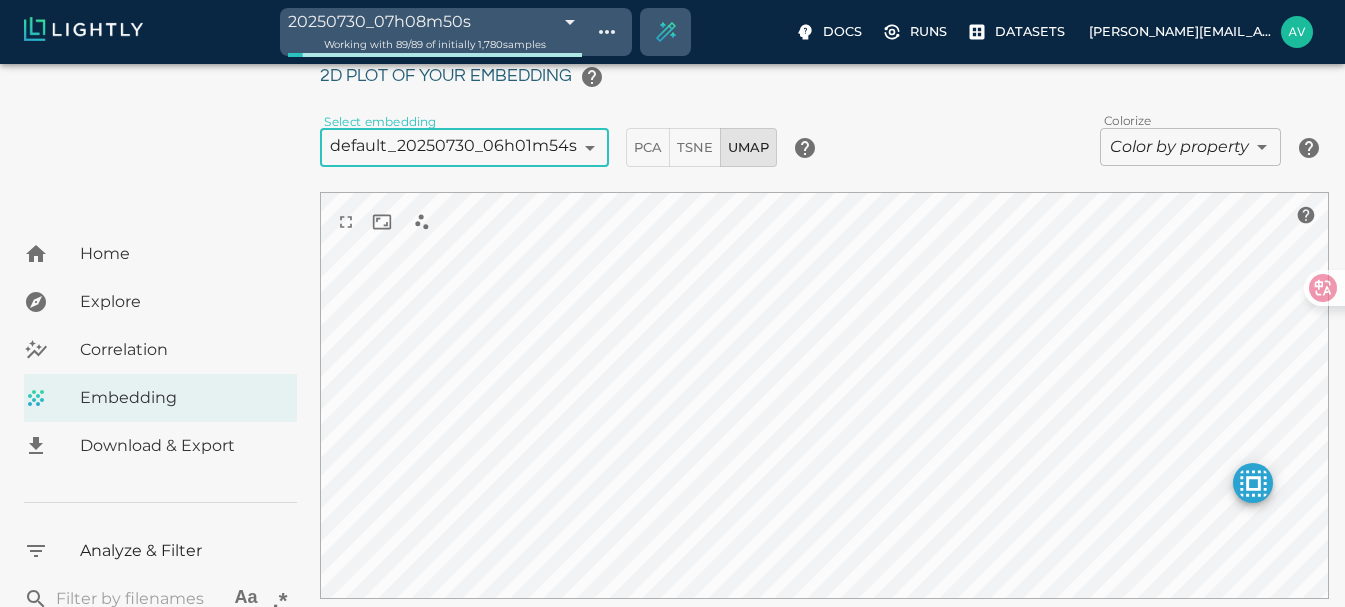 click on "20250730_07h08m50s 6889c502c1be00751a85615b Working with   89  /  89   of initially 1,780  samples Docs Runs Datasets [EMAIL_ADDRESS][DOMAIN_NAME]   Dataset loading completed! It seems like  lightly-serve  is not running. Please start  lightly-serve  and    forward ports if you are using a remote machine .   For more information and solutions to common issues, please see our    documentation . lightly-serve   input_mount =' /home/path/to/input_folder '   lightly_mount =' /home/path/to/lightly_folder '   Home Explore Correlation Embedding Download & Export Analyze & Filter ​ Aa .* Predictions  Total Objects  Total person  Total bicycle  Total car  Total motorcycle  Total bus  Total van  Total truck Active Learning  object_frequency -9007199254740991.00 -9007199254740991.00  objectness_least_confidence 0.00 1.00  uncertainty_entropy 0.00 1.00  uncertainty_least_confidence 0.00 1.00  uncertainty_margin 0.00 1.00 Metadata Signal to noise ratio 1 6.7 File size 176.74 KB 2.71 MB Sharpness 12.13 93.57 Width 376px 1787px" at bounding box center [672, 271] 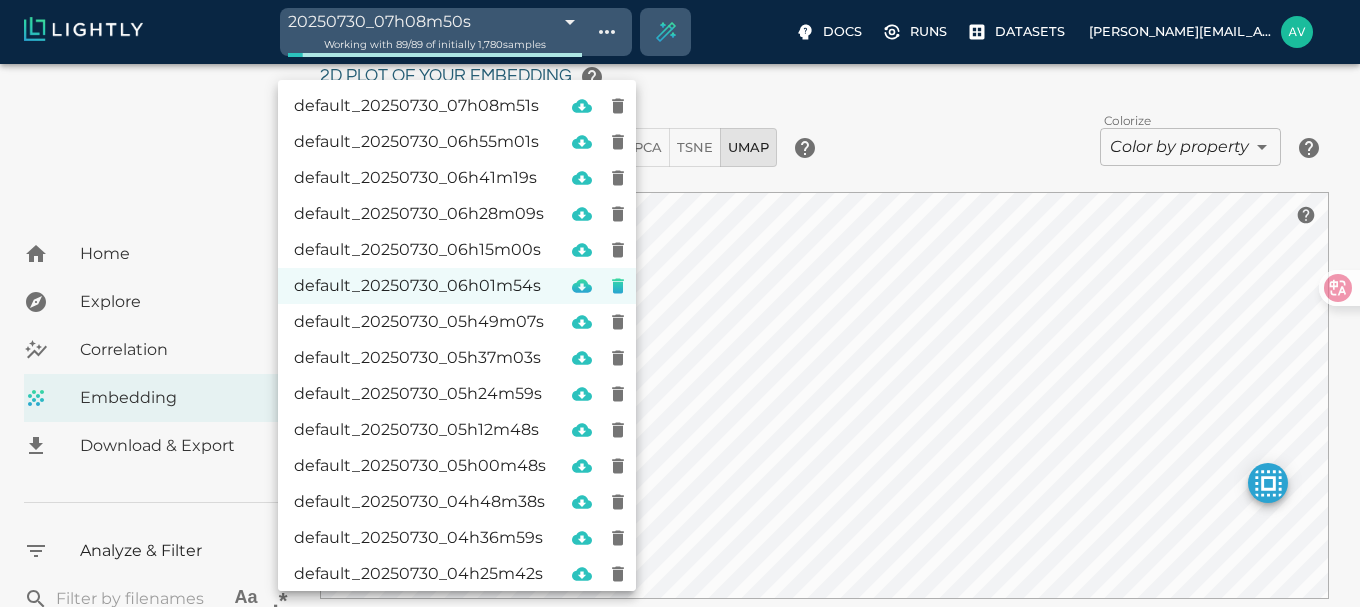 click on "default_20250730_06h15m00s" at bounding box center (420, 250) 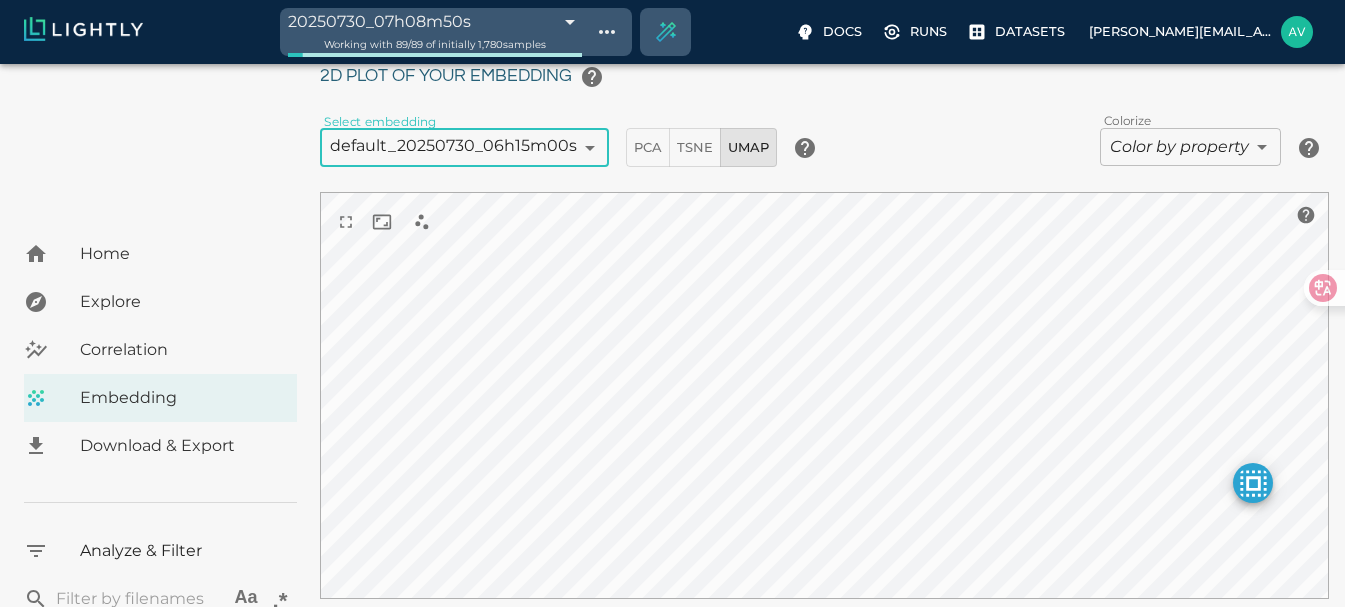 click on "20250730_07h08m50s 6889c502c1be00751a85615b Working with   89  /  89   of initially 1,780  samples Docs Runs Datasets [EMAIL_ADDRESS][DOMAIN_NAME]   Dataset loading completed! It seems like  lightly-serve  is not running. Please start  lightly-serve  and    forward ports if you are using a remote machine .   For more information and solutions to common issues, please see our    documentation . lightly-serve   input_mount =' /home/path/to/input_folder '   lightly_mount =' /home/path/to/lightly_folder '   Home Explore Correlation Embedding Download & Export Analyze & Filter ​ Aa .* Predictions  Total Objects  Total person  Total bicycle  Total car  Total motorcycle  Total bus  Total van  Total truck Active Learning  object_frequency -9007199254740991.00 -9007199254740991.00  objectness_least_confidence 0.00 1.00  uncertainty_entropy 0.00 1.00  uncertainty_least_confidence 0.00 1.00  uncertainty_margin 0.00 1.00 Metadata Signal to noise ratio 1 6.7 File size 176.74 KB 2.71 MB Sharpness 12.13 93.57 Width 376px 1787px" at bounding box center (672, 271) 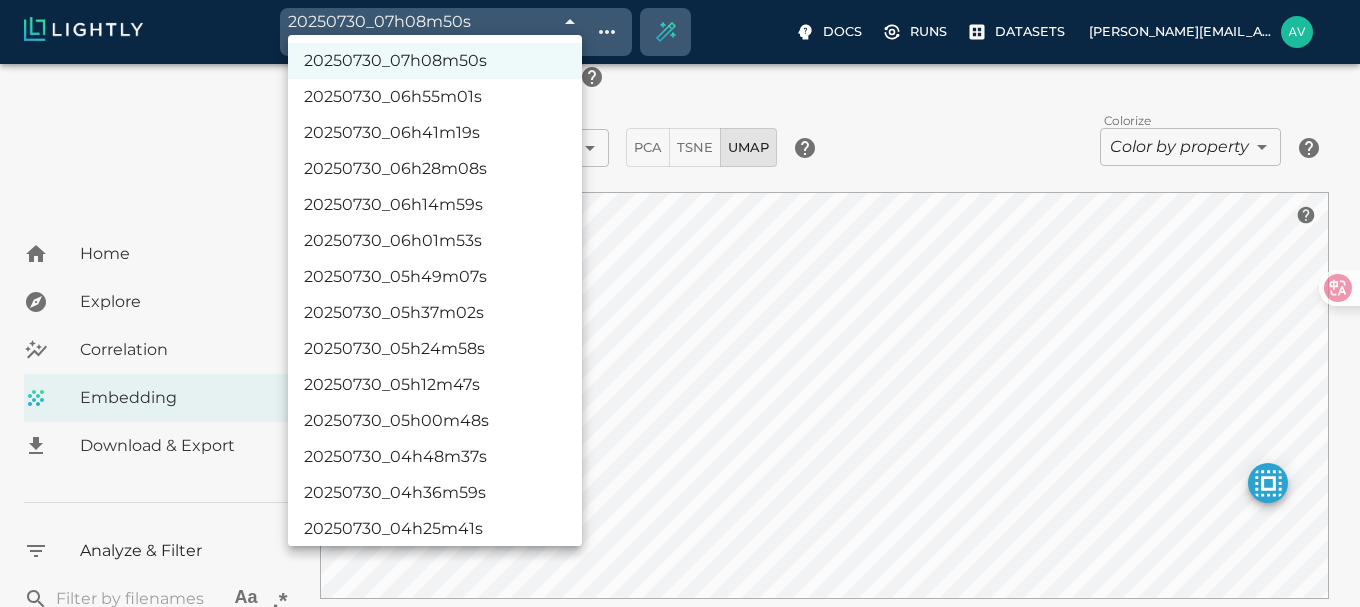 click on "20250730_07h08m50s" at bounding box center (435, 61) 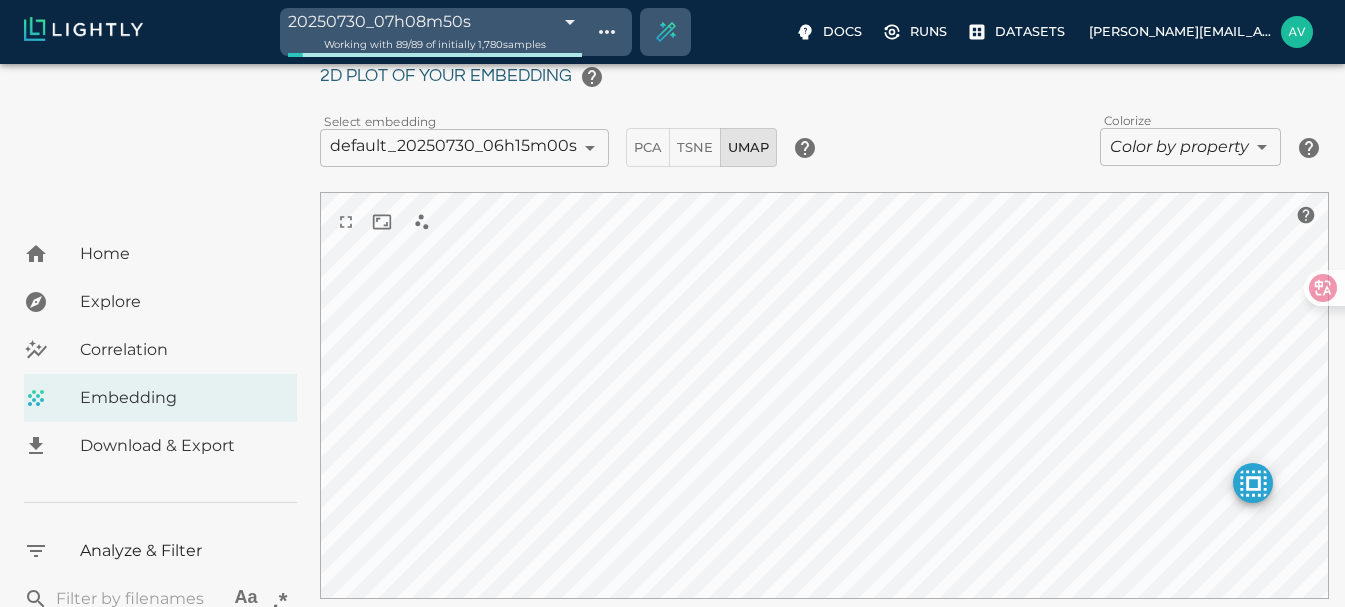 click on "20250730_07h08m50s 6889c502c1be00751a85615b Working with   89  /  89   of initially 1,780  samples Docs Runs Datasets [EMAIL_ADDRESS][DOMAIN_NAME]   Dataset loading completed! It seems like  lightly-serve  is not running. Please start  lightly-serve  and    forward ports if you are using a remote machine .   For more information and solutions to common issues, please see our    documentation . lightly-serve   input_mount =' /home/path/to/input_folder '   lightly_mount =' /home/path/to/lightly_folder '   Home Explore Correlation Embedding Download & Export Analyze & Filter ​ Aa .* Predictions  Total Objects  Total person  Total bicycle  Total car  Total motorcycle  Total bus  Total van  Total truck Active Learning  object_frequency -9007199254740991.00 -9007199254740991.00  objectness_least_confidence 0.00 1.00  uncertainty_entropy 0.00 1.00  uncertainty_least_confidence 0.00 1.00  uncertainty_margin 0.00 1.00 Metadata Signal to noise ratio 1 6.7 File size 176.74 KB 2.71 MB Sharpness 12.13 93.57 Width 376px 1787px" at bounding box center [672, 271] 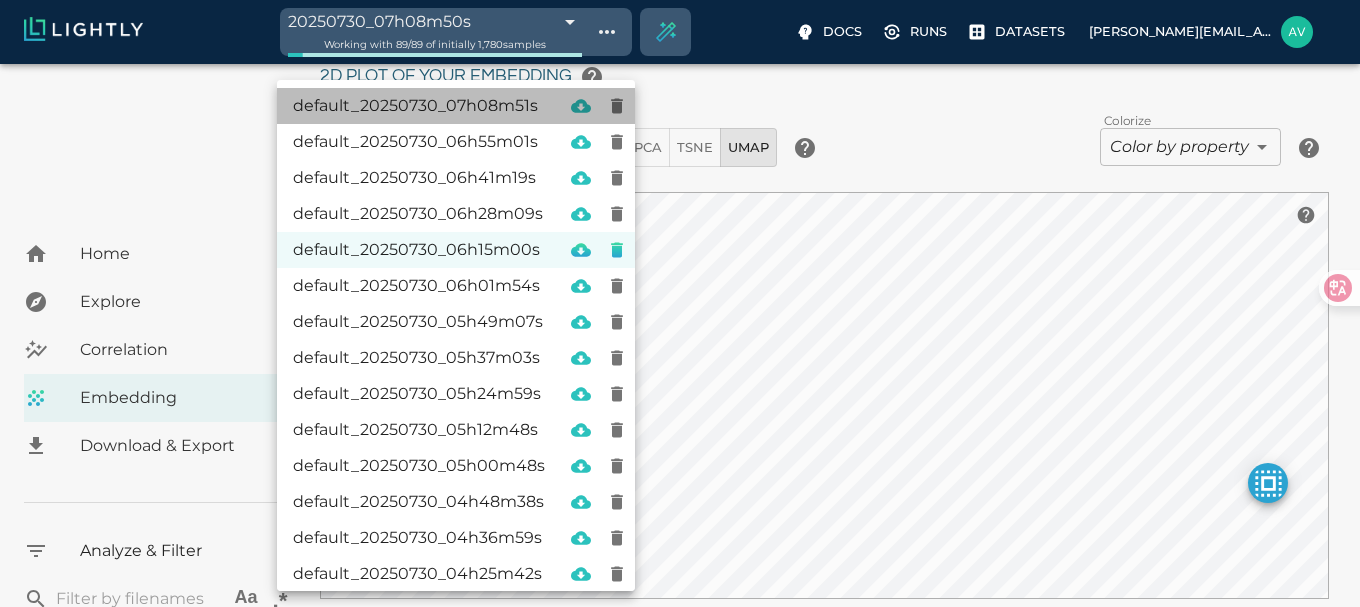 click on "default_20250730_07h08m51s" at bounding box center (419, 106) 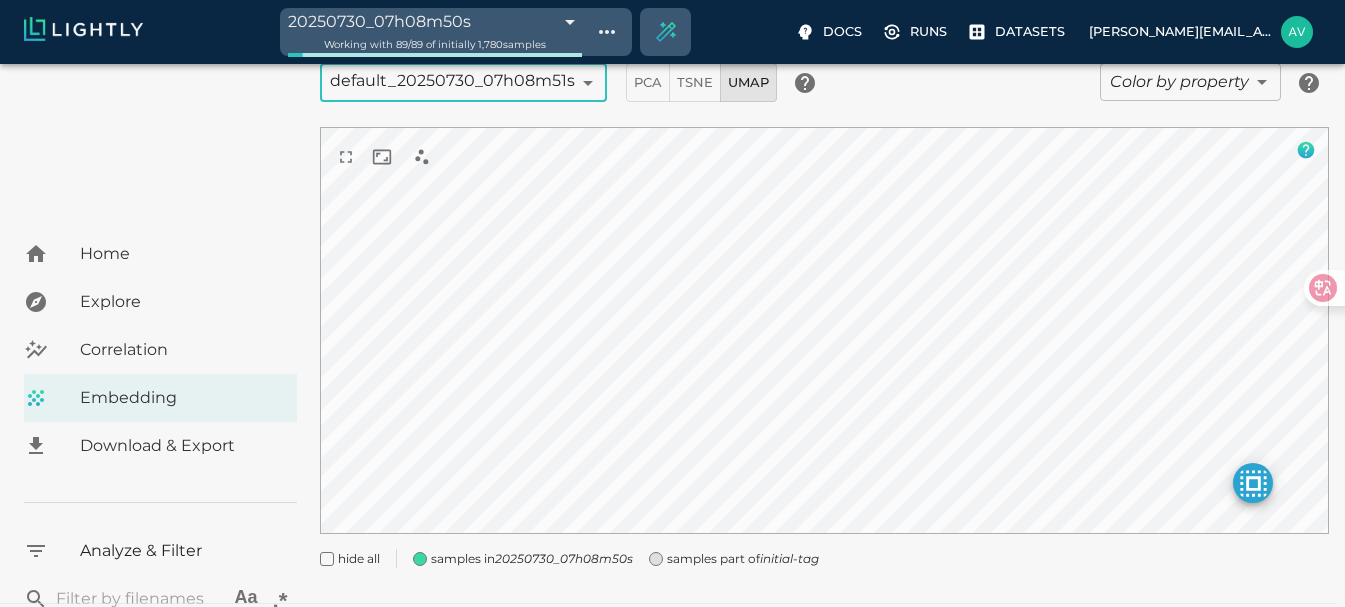 scroll, scrollTop: 327, scrollLeft: 0, axis: vertical 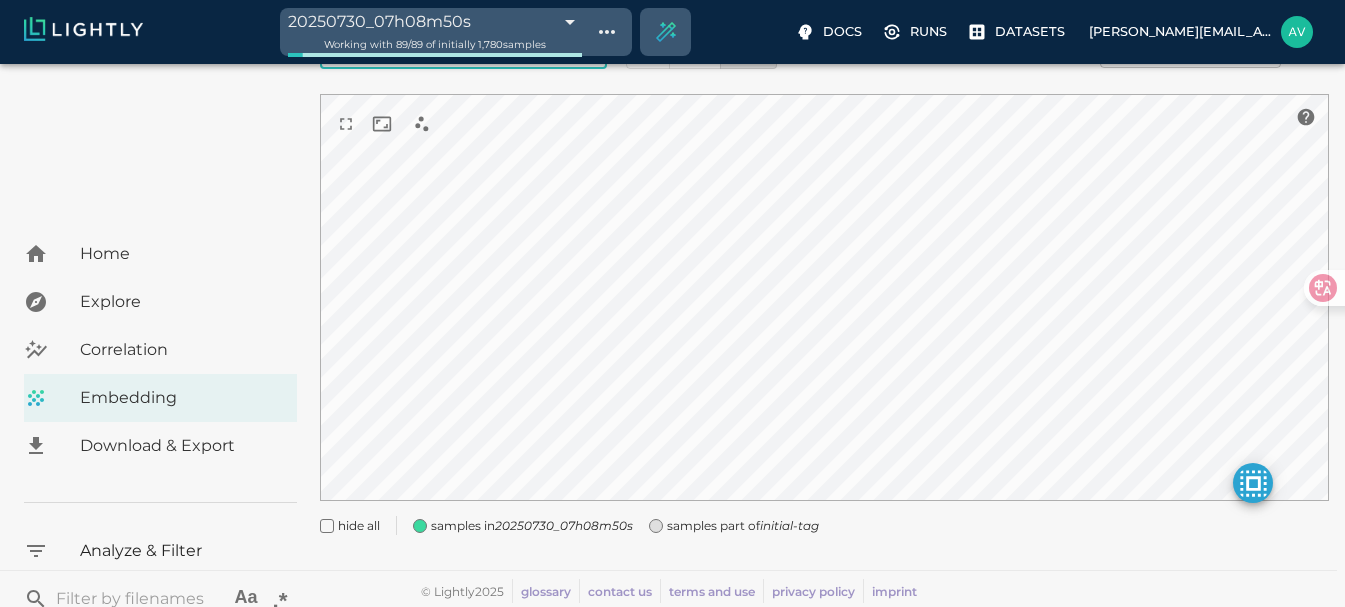 click on "samples in  20250730_07h08m50s" at bounding box center [532, 526] 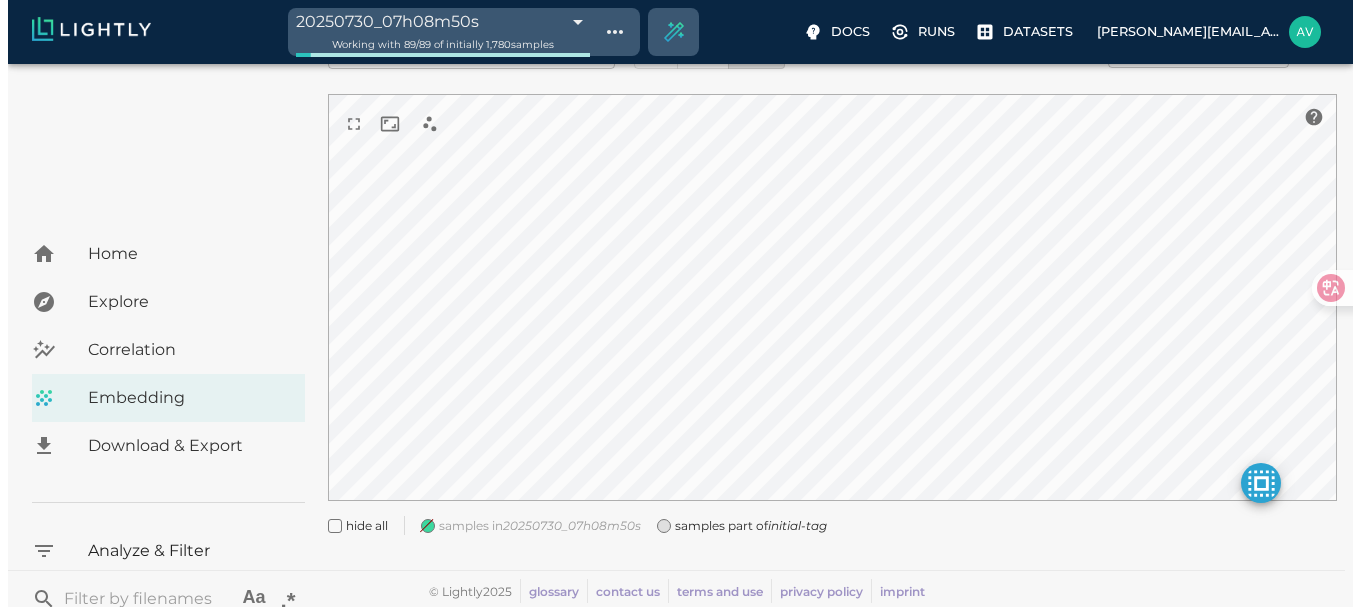 scroll, scrollTop: 227, scrollLeft: 0, axis: vertical 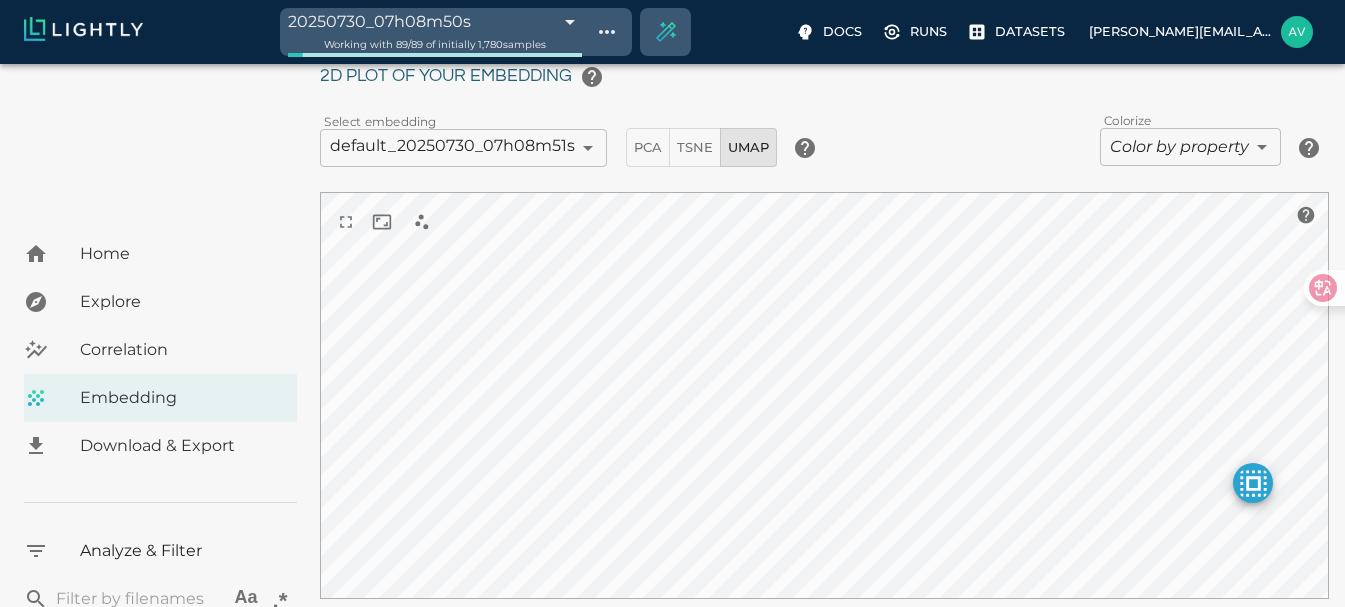 click on "20250730_07h08m50s 6889c502c1be00751a85615b Working with   89  /  89   of initially 1,780  samples Docs Runs Datasets [EMAIL_ADDRESS][DOMAIN_NAME]   Dataset loading completed! It seems like  lightly-serve  is not running. Please start  lightly-serve  and    forward ports if you are using a remote machine .   For more information and solutions to common issues, please see our    documentation . lightly-serve   input_mount =' /home/path/to/input_folder '   lightly_mount =' /home/path/to/lightly_folder '   Home Explore Correlation Embedding Download & Export Analyze & Filter ​ Aa .* Predictions  Total Objects  Total person  Total bicycle  Total car  Total motorcycle  Total bus  Total van  Total truck Active Learning  object_frequency -9007199254740991.00 -9007199254740991.00  objectness_least_confidence 0.00 1.00  uncertainty_entropy 0.00 1.00  uncertainty_least_confidence 0.00 1.00  uncertainty_margin 0.00 1.00 Metadata Signal to noise ratio 1 6.7 File size 176.74 KB 2.71 MB Sharpness 12.13 93.57 Width 376px 1787px" at bounding box center (672, 271) 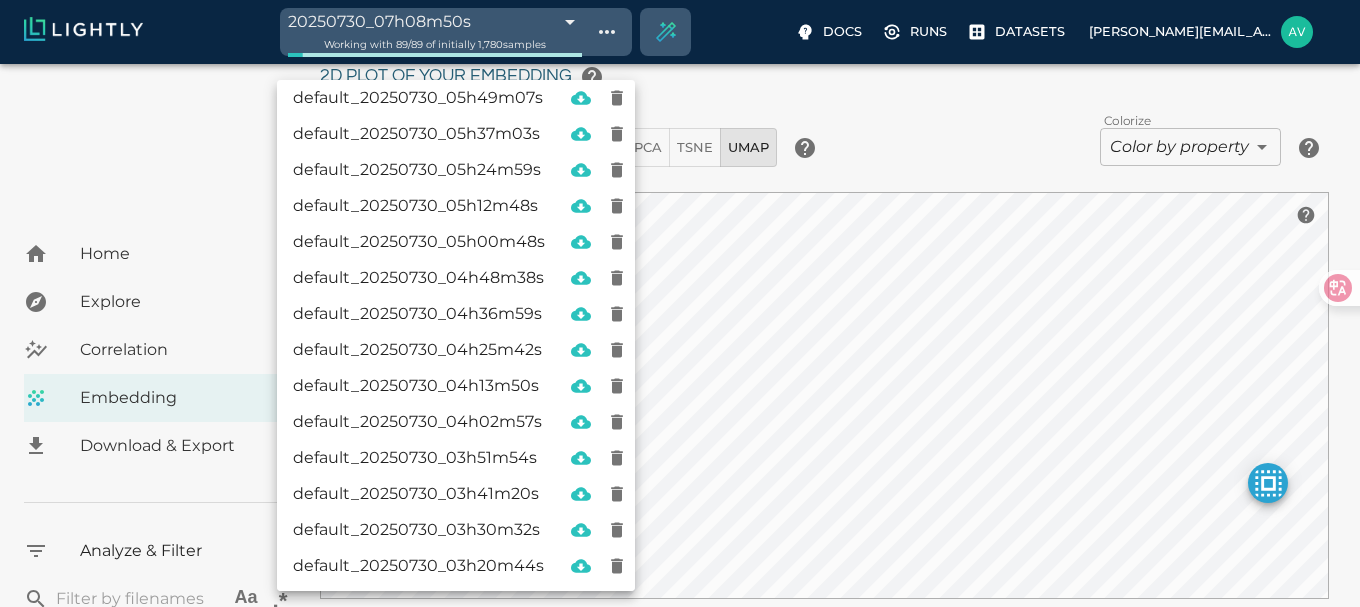 scroll, scrollTop: 225, scrollLeft: 0, axis: vertical 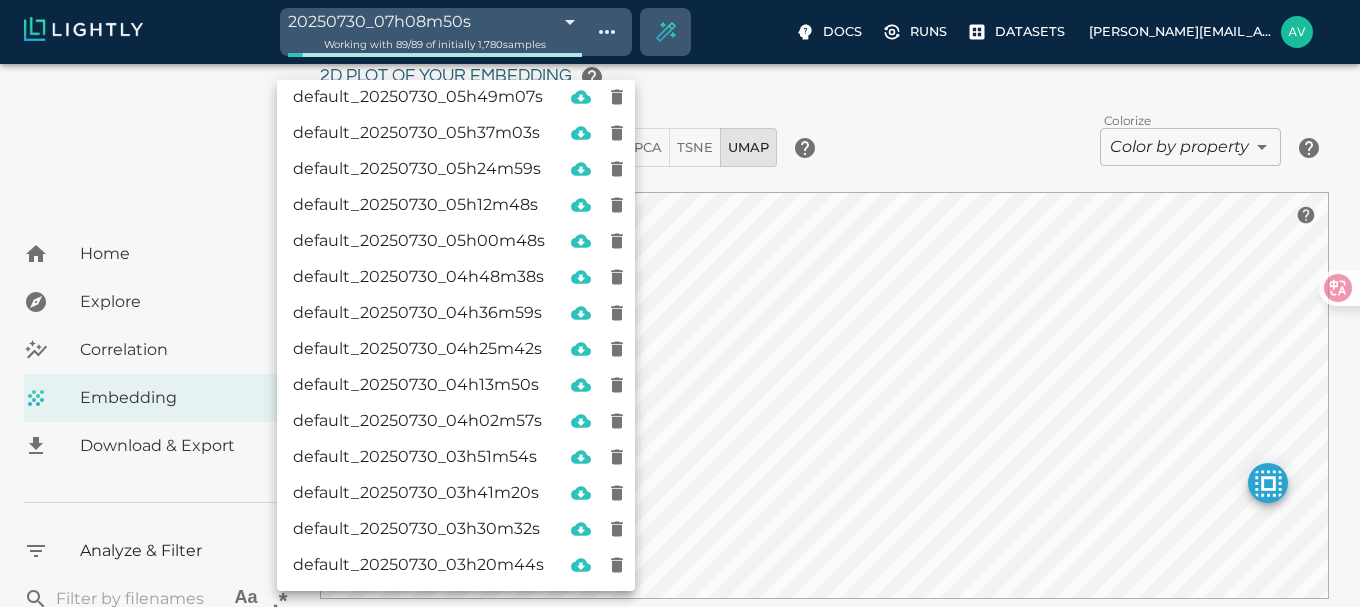 click on "default_20250730_03h20m44s" at bounding box center [419, 565] 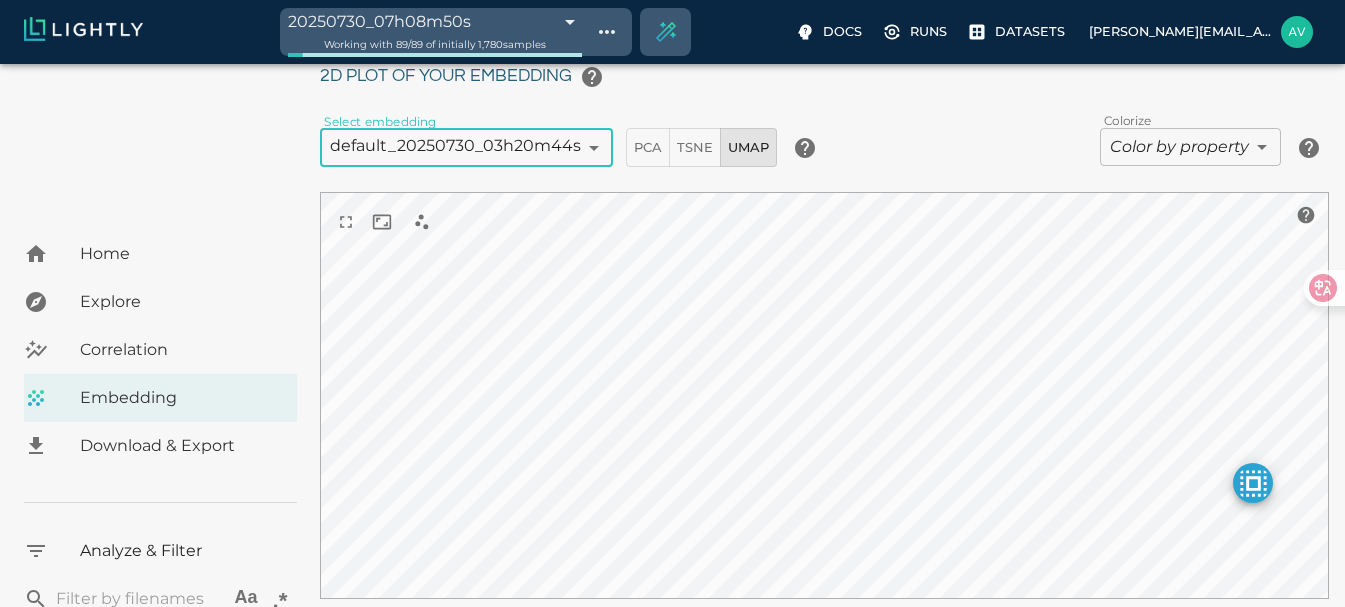 click on "20250730_07h08m50s 6889c502c1be00751a85615b Working with   89  /  89   of initially 1,780  samples Docs Runs Datasets [EMAIL_ADDRESS][DOMAIN_NAME]   Dataset loading completed! It seems like  lightly-serve  is not running. Please start  lightly-serve  and    forward ports if you are using a remote machine .   For more information and solutions to common issues, please see our    documentation . lightly-serve   input_mount =' /home/path/to/input_folder '   lightly_mount =' /home/path/to/lightly_folder '   Home Explore Correlation Embedding Download & Export Analyze & Filter ​ Aa .* Predictions  Total Objects  Total person  Total bicycle  Total car  Total motorcycle  Total bus  Total van  Total truck Active Learning  object_frequency -9007199254740991.00 -9007199254740991.00  objectness_least_confidence 0.00 1.00  uncertainty_entropy 0.00 1.00  uncertainty_least_confidence 0.00 1.00  uncertainty_margin 0.00 1.00 Metadata Signal to noise ratio 1 6.7 File size 176.74 KB 2.71 MB Sharpness 12.13 93.57 Width 376px 1787px" at bounding box center (672, 271) 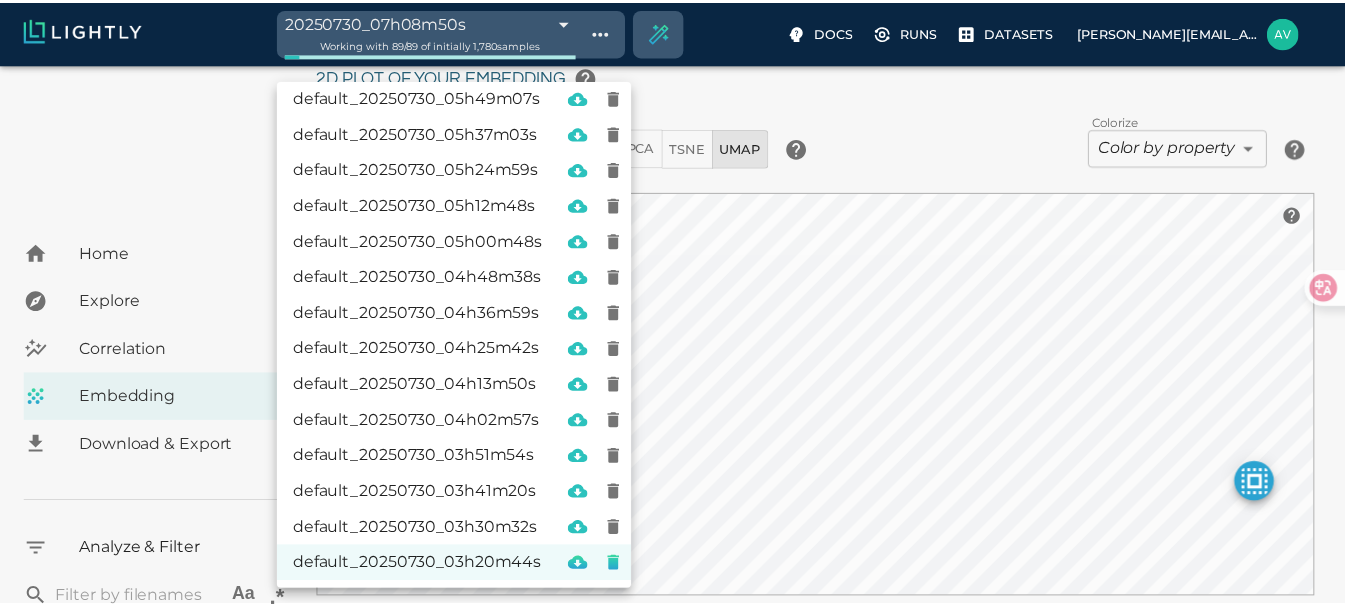 scroll, scrollTop: 0, scrollLeft: 0, axis: both 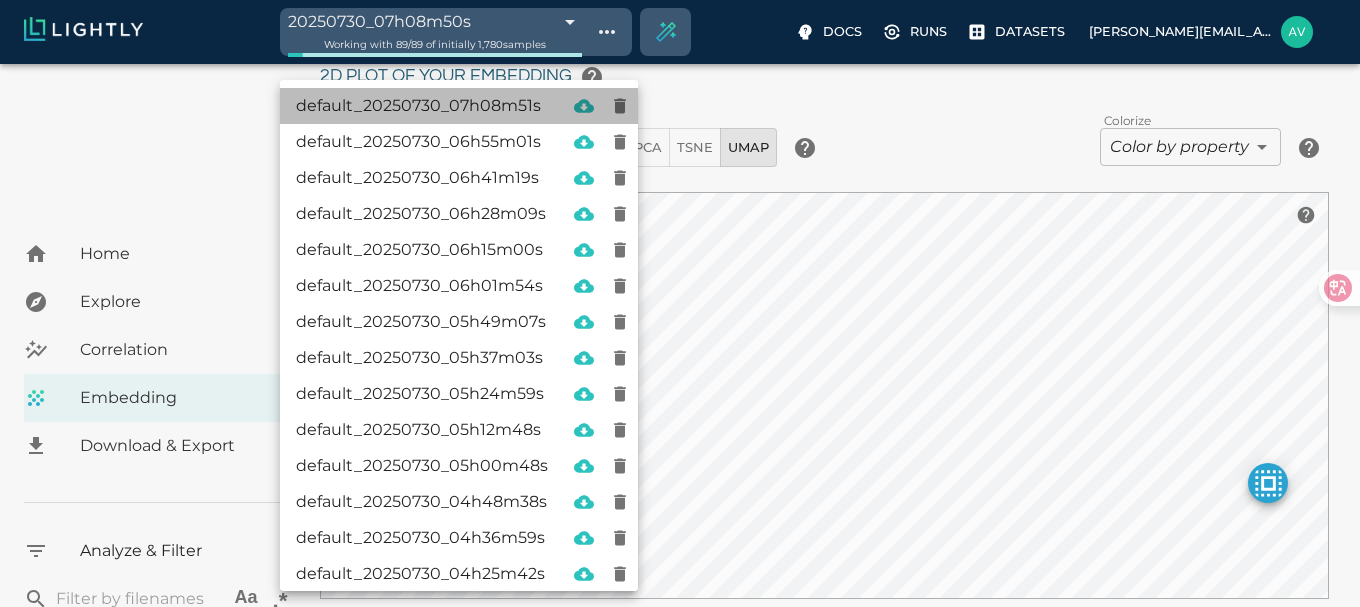 click on "default_20250730_07h08m51s" at bounding box center (422, 106) 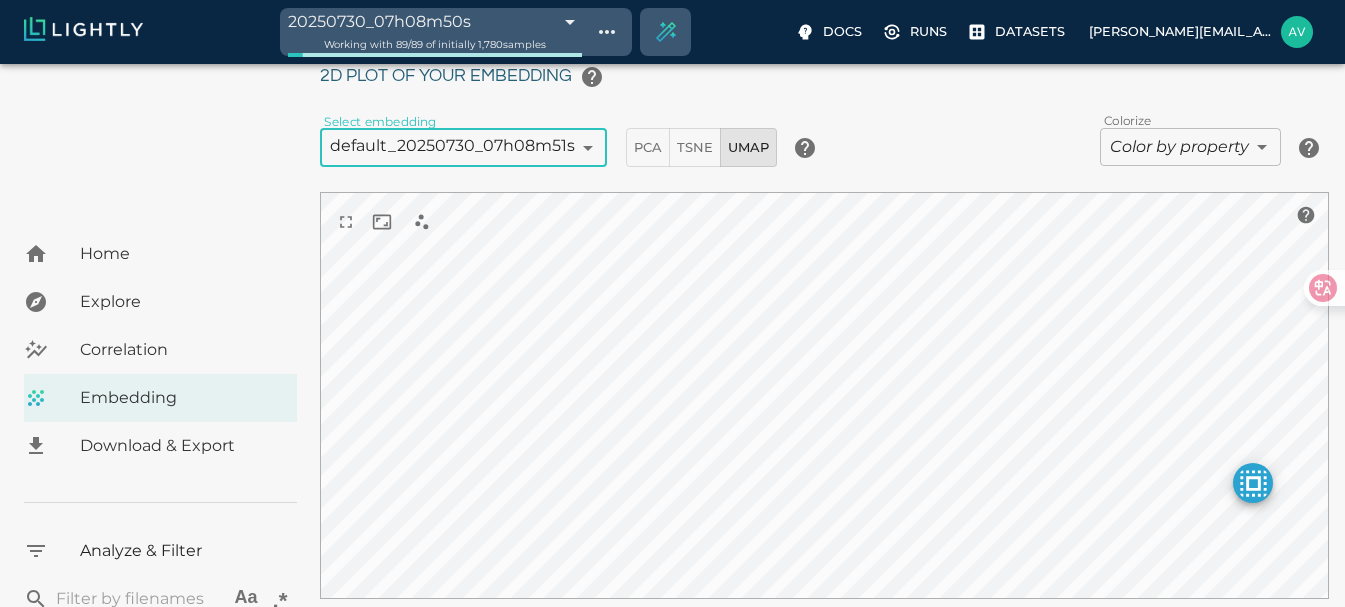 click on "20250730_07h08m50s 6889c502c1be00751a85615b Working with   89  /  89   of initially 1,780  samples Docs Runs Datasets [EMAIL_ADDRESS][DOMAIN_NAME]   Dataset loading completed! It seems like  lightly-serve  is not running. Please start  lightly-serve  and    forward ports if you are using a remote machine .   For more information and solutions to common issues, please see our    documentation . lightly-serve   input_mount =' /home/path/to/input_folder '   lightly_mount =' /home/path/to/lightly_folder '   Home Explore Correlation Embedding Download & Export Analyze & Filter ​ Aa .* Predictions  Total Objects  Total person  Total bicycle  Total car  Total motorcycle  Total bus  Total van  Total truck Active Learning  object_frequency -9007199254740991.00 -9007199254740991.00  objectness_least_confidence 0.00 1.00  uncertainty_entropy 0.00 1.00  uncertainty_least_confidence 0.00 1.00  uncertainty_margin 0.00 1.00 Metadata Signal to noise ratio 1 6.7 File size 176.74 KB 2.71 MB Sharpness 12.13 93.57 Width 376px 1787px" at bounding box center (672, 271) 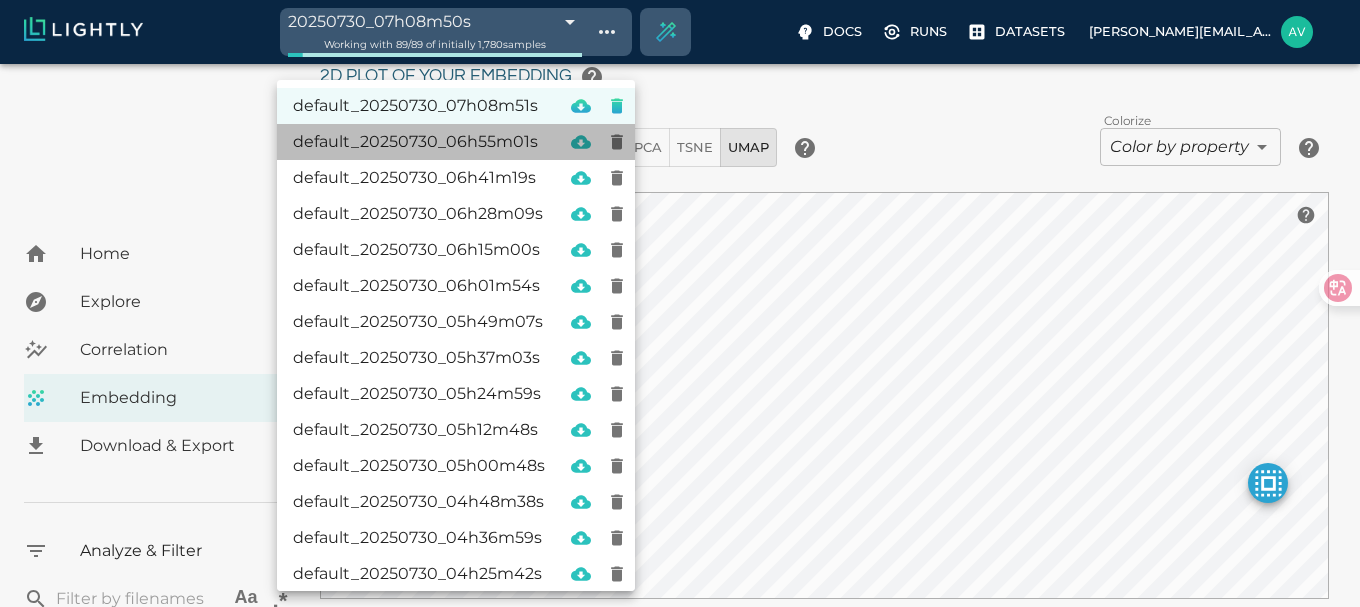 click on "default_20250730_06h55m01s" at bounding box center (419, 142) 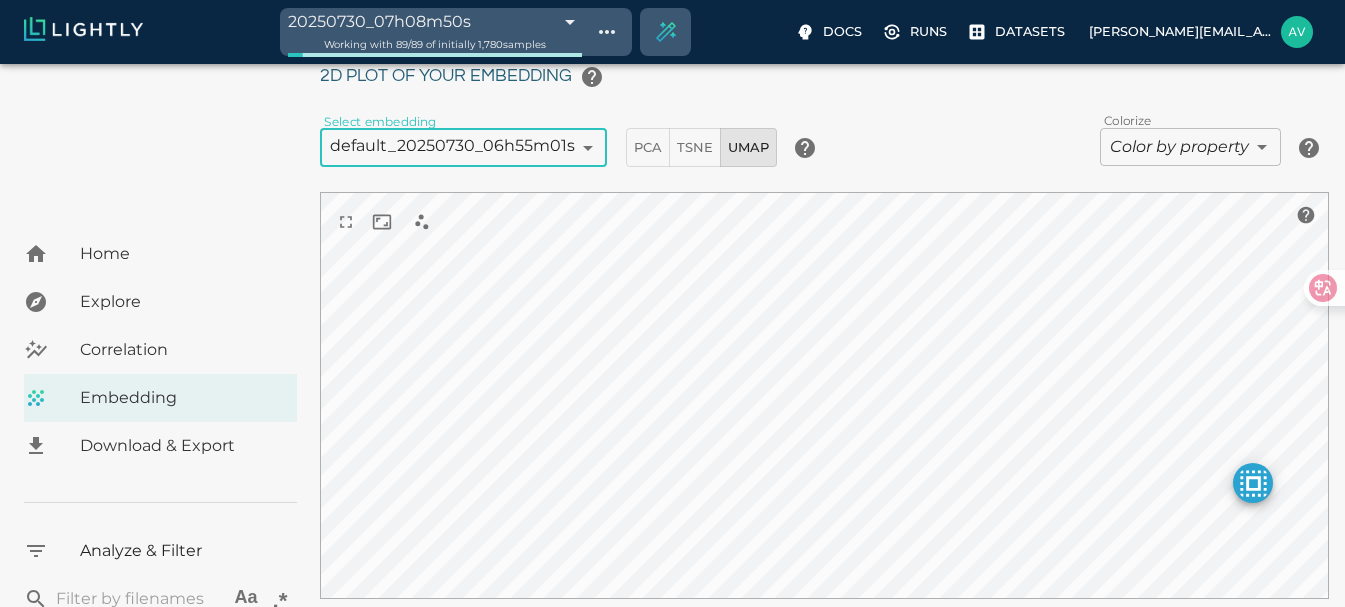 click on "20250730_07h08m50s 6889c502c1be00751a85615b Working with   89  /  89   of initially 1,780  samples Docs Runs Datasets [EMAIL_ADDRESS][DOMAIN_NAME]   Dataset loading completed! It seems like  lightly-serve  is not running. Please start  lightly-serve  and    forward ports if you are using a remote machine .   For more information and solutions to common issues, please see our    documentation . lightly-serve   input_mount =' /home/path/to/input_folder '   lightly_mount =' /home/path/to/lightly_folder '   Home Explore Correlation Embedding Download & Export Analyze & Filter ​ Aa .* Predictions  Total Objects  Total person  Total bicycle  Total car  Total motorcycle  Total bus  Total van  Total truck Active Learning  object_frequency -9007199254740991.00 -9007199254740991.00  objectness_least_confidence 0.00 1.00  uncertainty_entropy 0.00 1.00  uncertainty_least_confidence 0.00 1.00  uncertainty_margin 0.00 1.00 Metadata Signal to noise ratio 1 6.7 File size 176.74 KB 2.71 MB Sharpness 12.13 93.57 Width 376px 1787px" at bounding box center (672, 271) 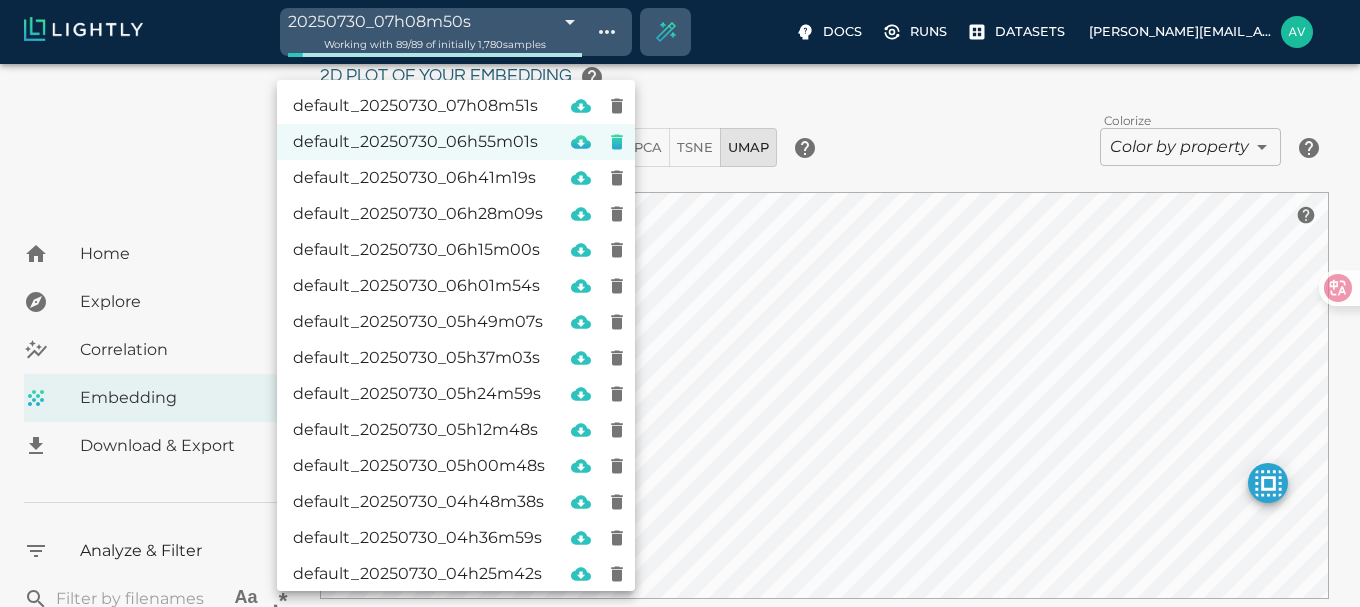click on "default_20250730_06h41m19s" at bounding box center [419, 178] 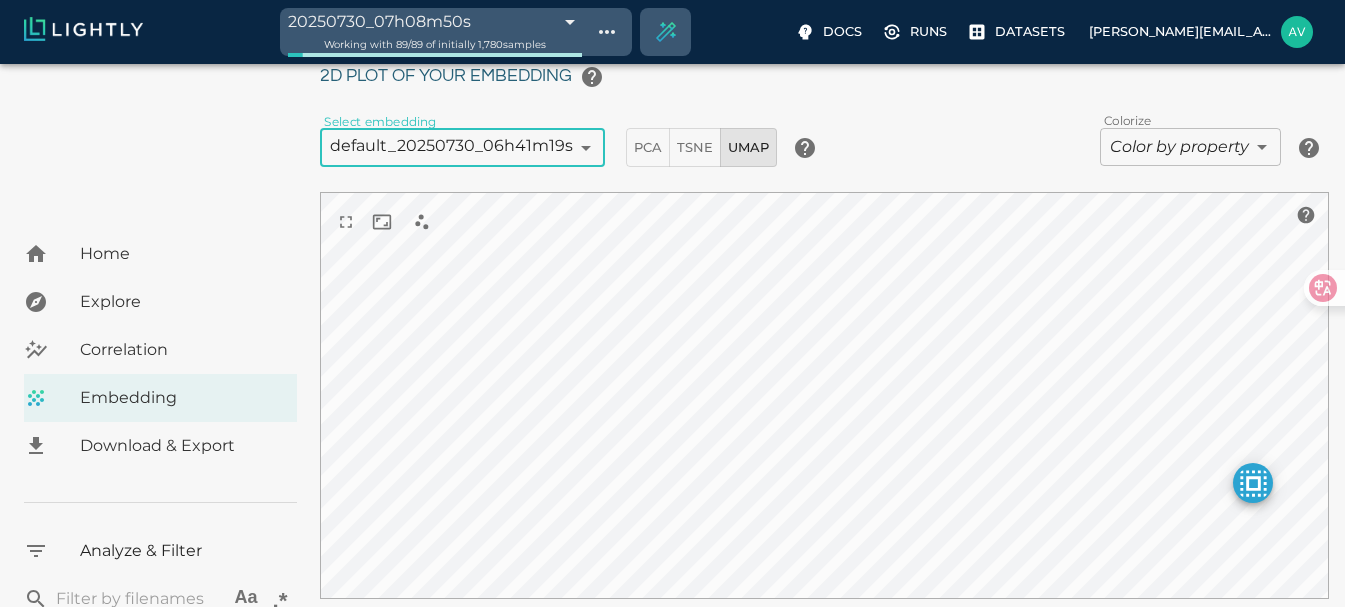 click on "20250730_07h08m50s 6889c502c1be00751a85615b Working with   89  /  89   of initially 1,780  samples Docs Runs Datasets [EMAIL_ADDRESS][DOMAIN_NAME]   Dataset loading completed! It seems like  lightly-serve  is not running. Please start  lightly-serve  and    forward ports if you are using a remote machine .   For more information and solutions to common issues, please see our    documentation . lightly-serve   input_mount =' /home/path/to/input_folder '   lightly_mount =' /home/path/to/lightly_folder '   Home Explore Correlation Embedding Download & Export Analyze & Filter ​ Aa .* Predictions  Total Objects  Total person  Total bicycle  Total car  Total motorcycle  Total bus  Total van  Total truck Active Learning  object_frequency -9007199254740991.00 -9007199254740991.00  objectness_least_confidence 0.00 1.00  uncertainty_entropy 0.00 1.00  uncertainty_least_confidence 0.00 1.00  uncertainty_margin 0.00 1.00 Metadata Signal to noise ratio 1 6.7 File size 176.74 KB 2.71 MB Sharpness 12.13 93.57 Width 376px 1787px" at bounding box center [672, 271] 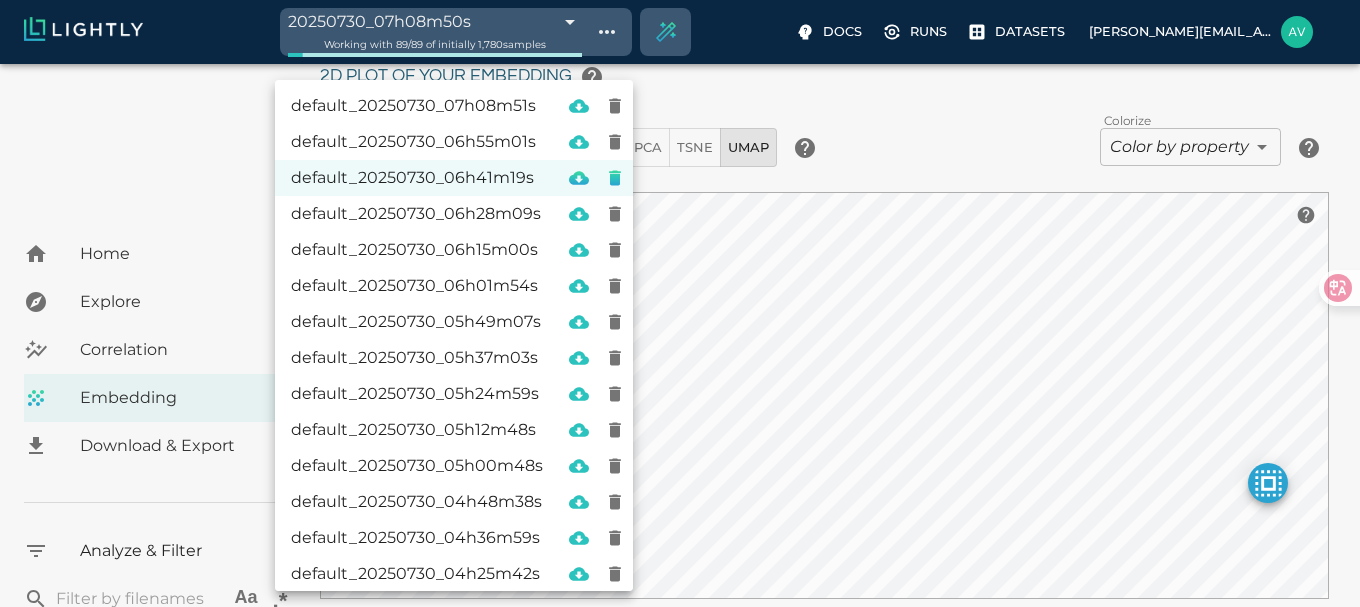 click on "default_20250730_06h28m09s" at bounding box center [417, 214] 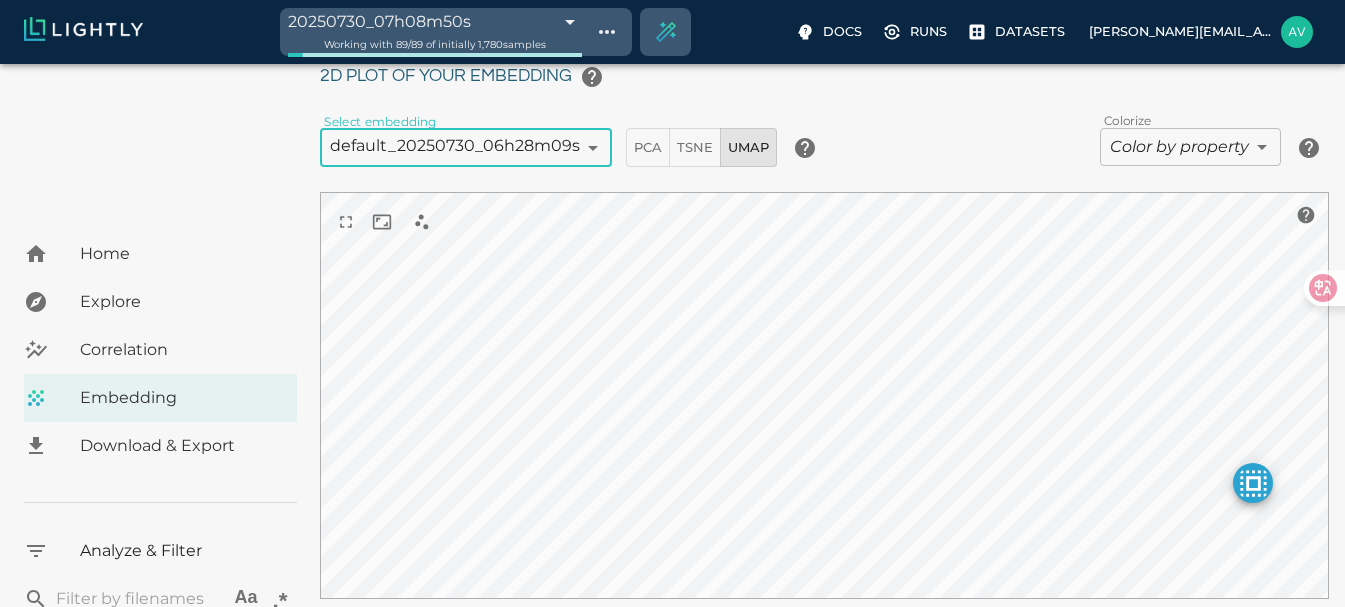 click on "20250730_07h08m50s 6889c502c1be00751a85615b Working with   89  /  89   of initially 1,780  samples Docs Runs Datasets [EMAIL_ADDRESS][DOMAIN_NAME]   Dataset loading completed! It seems like  lightly-serve  is not running. Please start  lightly-serve  and    forward ports if you are using a remote machine .   For more information and solutions to common issues, please see our    documentation . lightly-serve   input_mount =' /home/path/to/input_folder '   lightly_mount =' /home/path/to/lightly_folder '   Home Explore Correlation Embedding Download & Export Analyze & Filter ​ Aa .* Predictions  Total Objects  Total person  Total bicycle  Total car  Total motorcycle  Total bus  Total van  Total truck Active Learning  object_frequency -9007199254740991.00 -9007199254740991.00  objectness_least_confidence 0.00 1.00  uncertainty_entropy 0.00 1.00  uncertainty_least_confidence 0.00 1.00  uncertainty_margin 0.00 1.00 Metadata Signal to noise ratio 1 6.7 File size 176.74 KB 2.71 MB Sharpness 12.13 93.57 Width 376px 1787px" at bounding box center [672, 271] 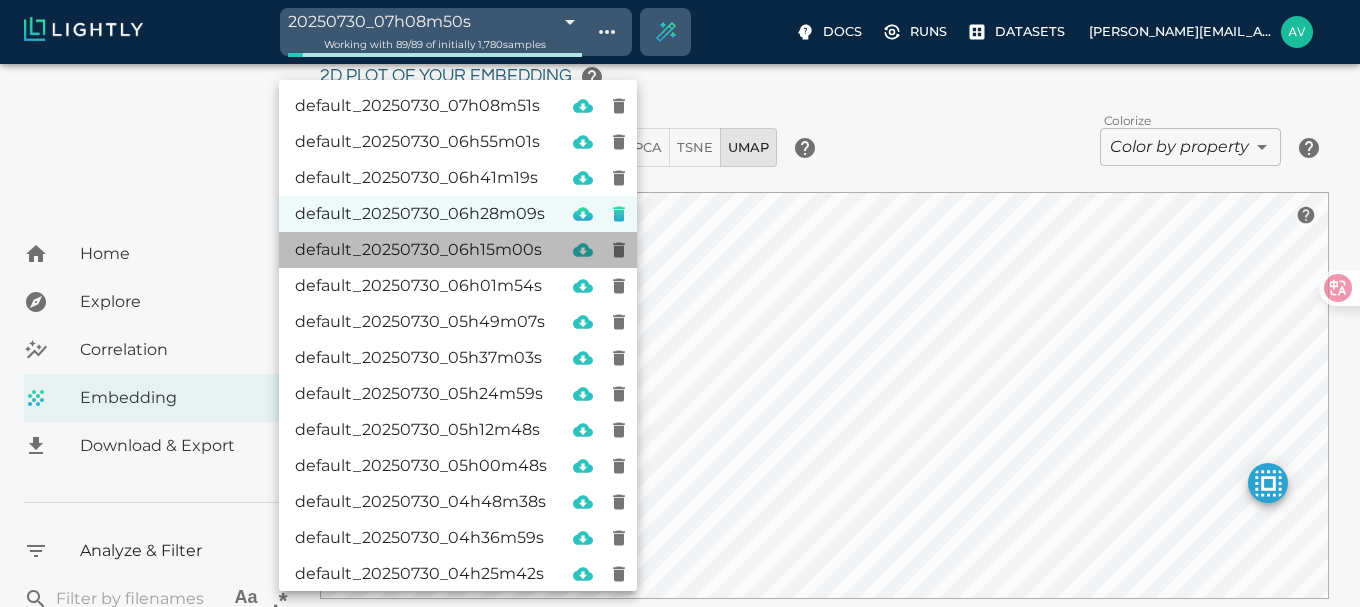 click on "default_20250730_06h15m00s" at bounding box center (458, 250) 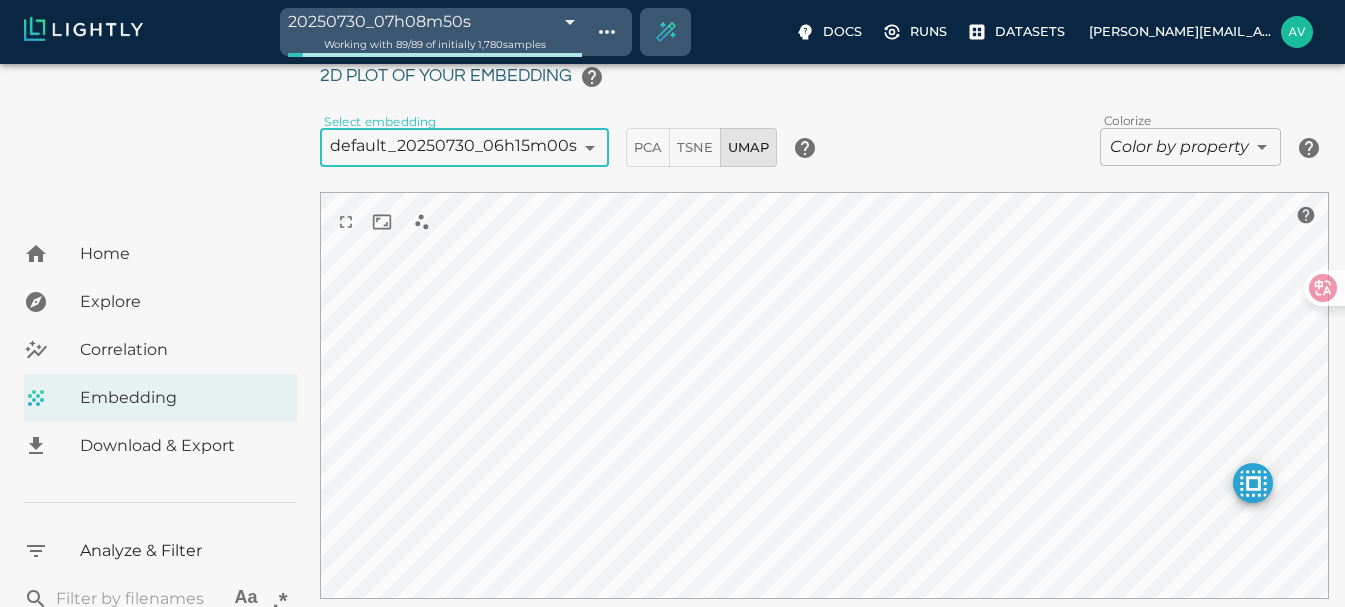 click on "20250730_07h08m50s 6889c502c1be00751a85615b Working with   89  /  89   of initially 1,780  samples Docs Runs Datasets [EMAIL_ADDRESS][DOMAIN_NAME]   Dataset loading completed! It seems like  lightly-serve  is not running. Please start  lightly-serve  and    forward ports if you are using a remote machine .   For more information and solutions to common issues, please see our    documentation . lightly-serve   input_mount =' /home/path/to/input_folder '   lightly_mount =' /home/path/to/lightly_folder '   Home Explore Correlation Embedding Download & Export Analyze & Filter ​ Aa .* Predictions  Total Objects  Total person  Total bicycle  Total car  Total motorcycle  Total bus  Total van  Total truck Active Learning  object_frequency -9007199254740991.00 -9007199254740991.00  objectness_least_confidence 0.00 1.00  uncertainty_entropy 0.00 1.00  uncertainty_least_confidence 0.00 1.00  uncertainty_margin 0.00 1.00 Metadata Signal to noise ratio 1 6.7 File size 176.74 KB 2.71 MB Sharpness 12.13 93.57 Width 376px 1787px" at bounding box center [672, 271] 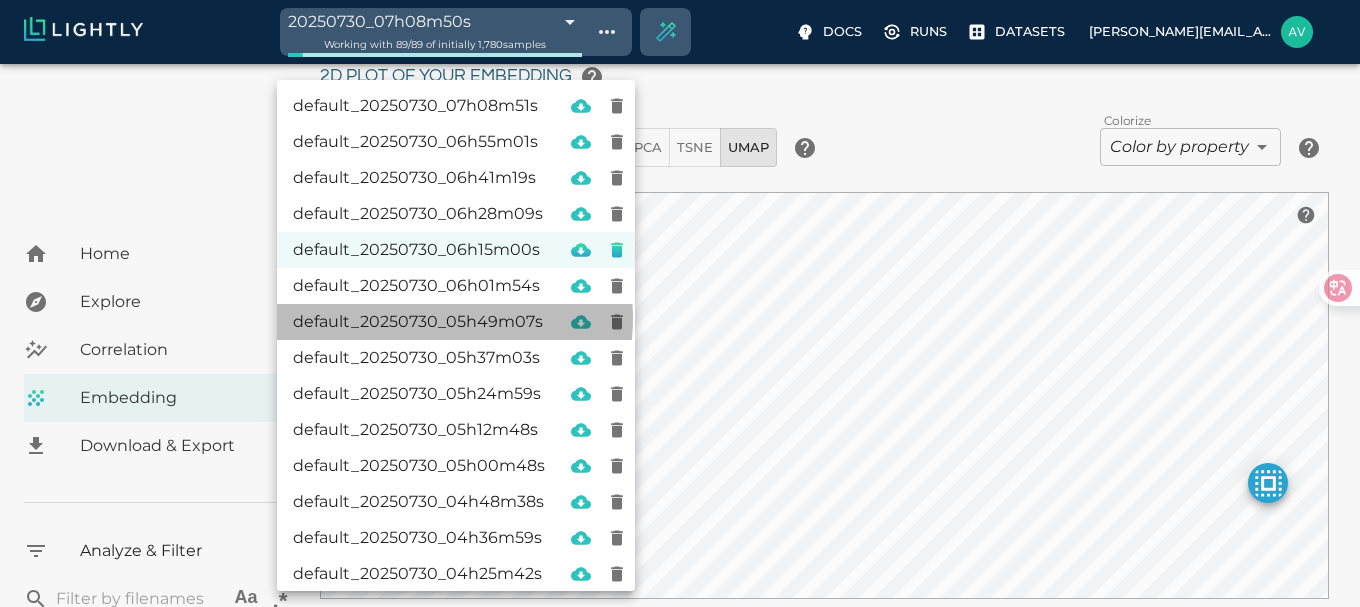 click on "default_20250730_05h49m07s" at bounding box center (419, 322) 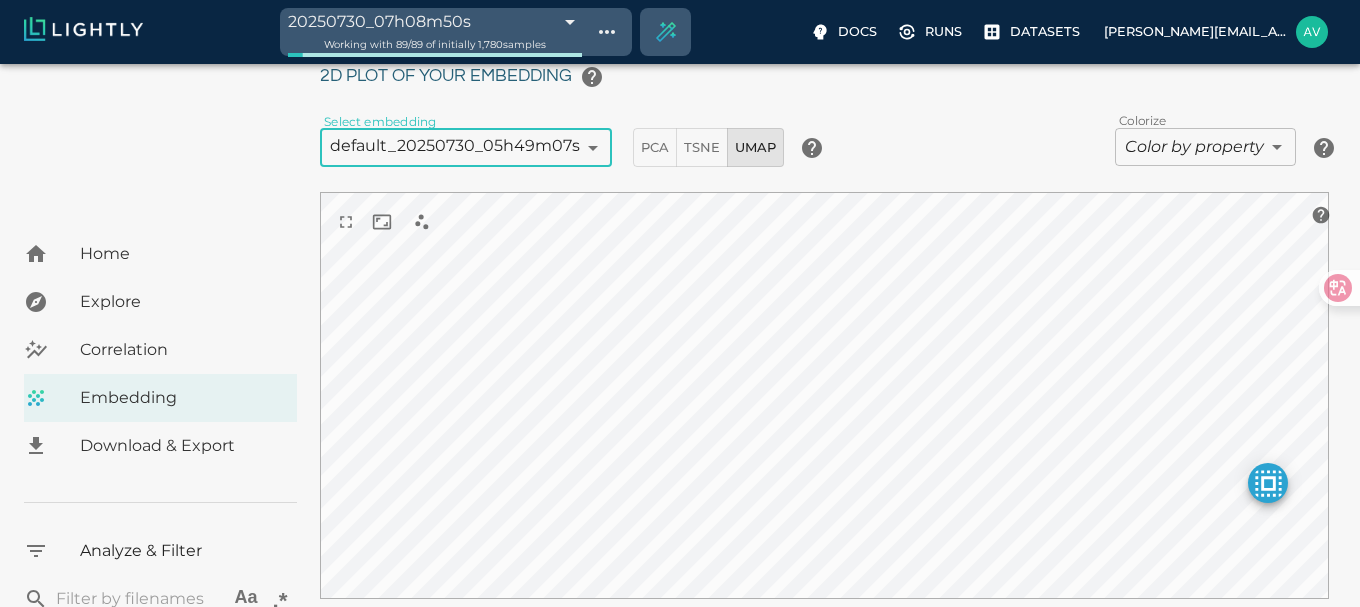 click on "20250730_07h08m50s 6889c502c1be00751a85615b Working with   89  /  89   of initially 1,780  samples Docs Runs Datasets [EMAIL_ADDRESS][DOMAIN_NAME]   Dataset loading completed! It seems like  lightly-serve  is not running. Please start  lightly-serve  and    forward ports if you are using a remote machine .   For more information and solutions to common issues, please see our    documentation . lightly-serve   input_mount =' /home/path/to/input_folder '   lightly_mount =' /home/path/to/lightly_folder '   Home Explore Correlation Embedding Download & Export Analyze & Filter ​ Aa .* Predictions  Total Objects  Total person  Total bicycle  Total car  Total motorcycle  Total bus  Total van  Total truck Active Learning  object_frequency -9007199254740991.00 -9007199254740991.00  objectness_least_confidence 0.00 1.00  uncertainty_entropy 0.00 1.00  uncertainty_least_confidence 0.00 1.00  uncertainty_margin 0.00 1.00 Metadata Signal to noise ratio 1 6.7 File size 176.74 KB 2.71 MB Sharpness 12.13 93.57 Width 376px 1787px" at bounding box center [680, 271] 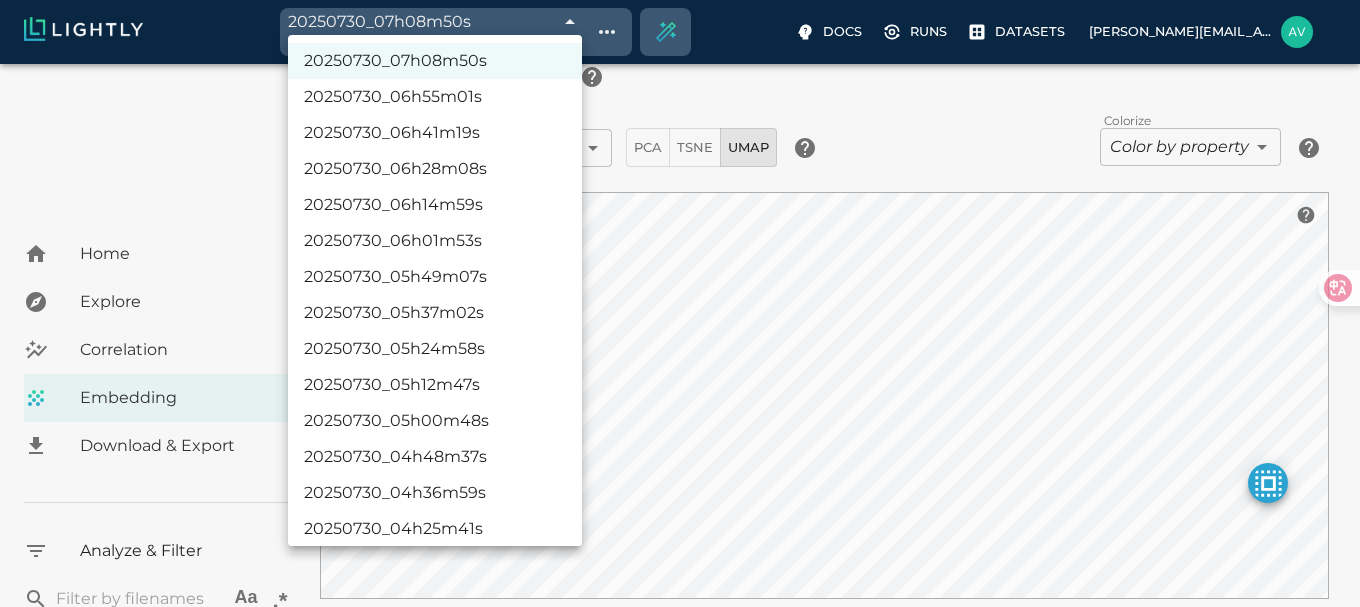 click at bounding box center (680, 303) 